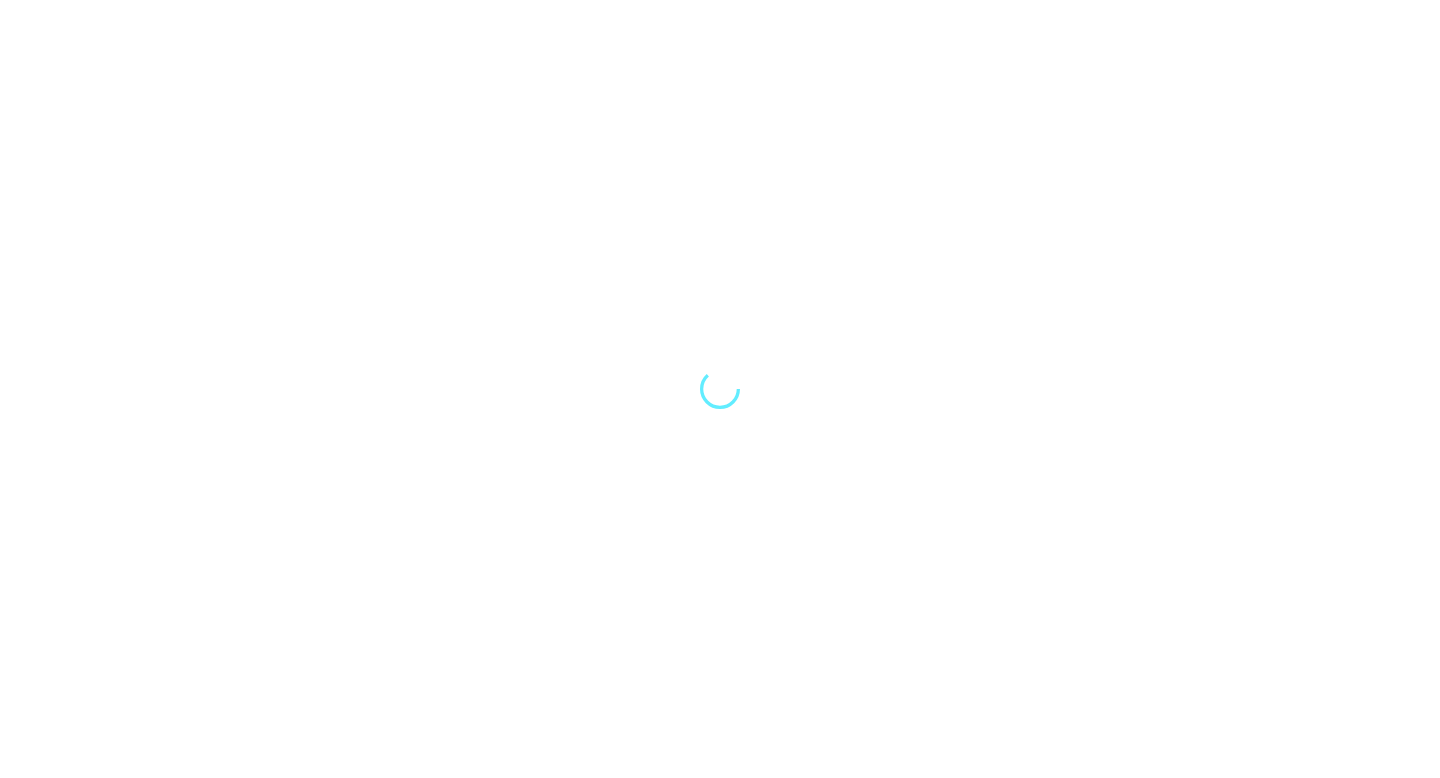 scroll, scrollTop: 0, scrollLeft: 0, axis: both 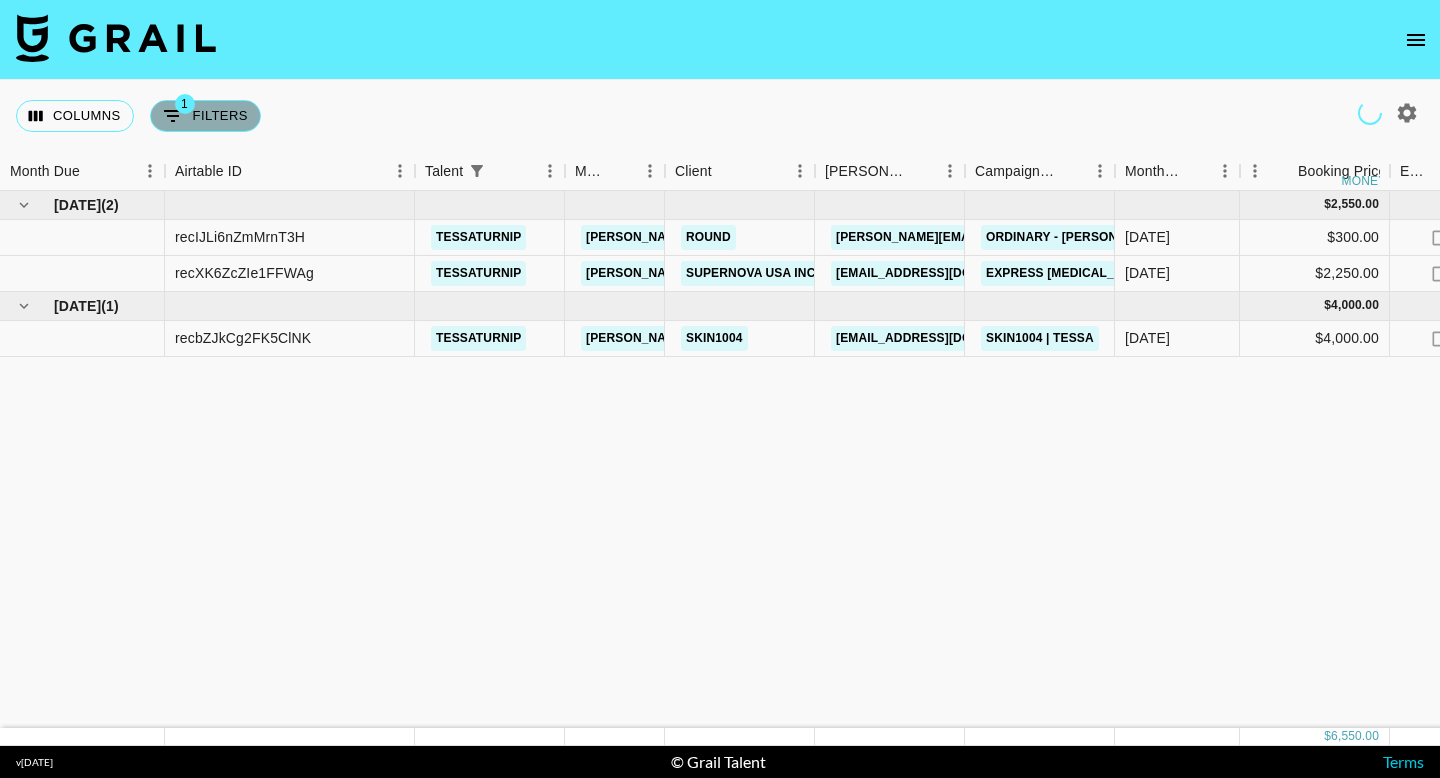 click on "1 Filters" at bounding box center [205, 116] 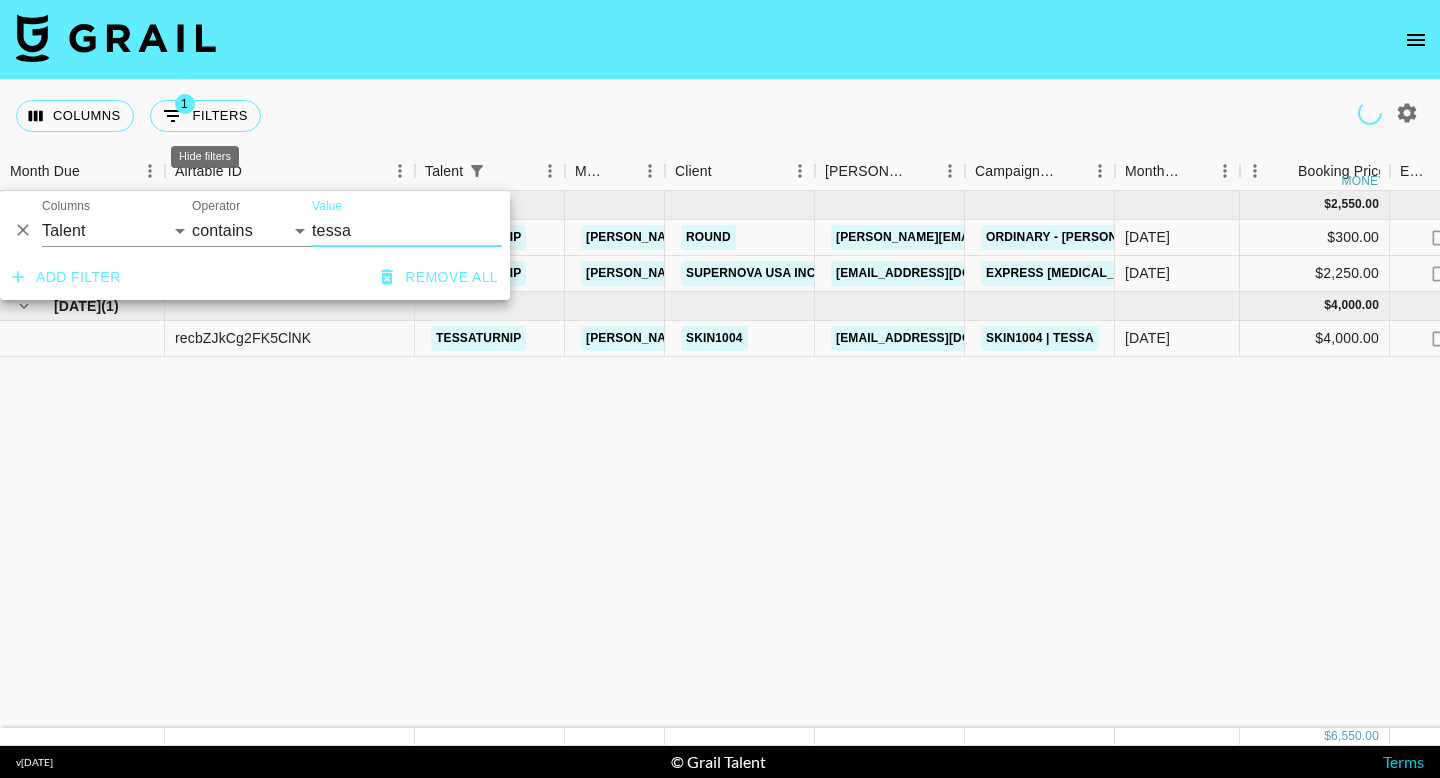 click on "tessa" at bounding box center (407, 231) 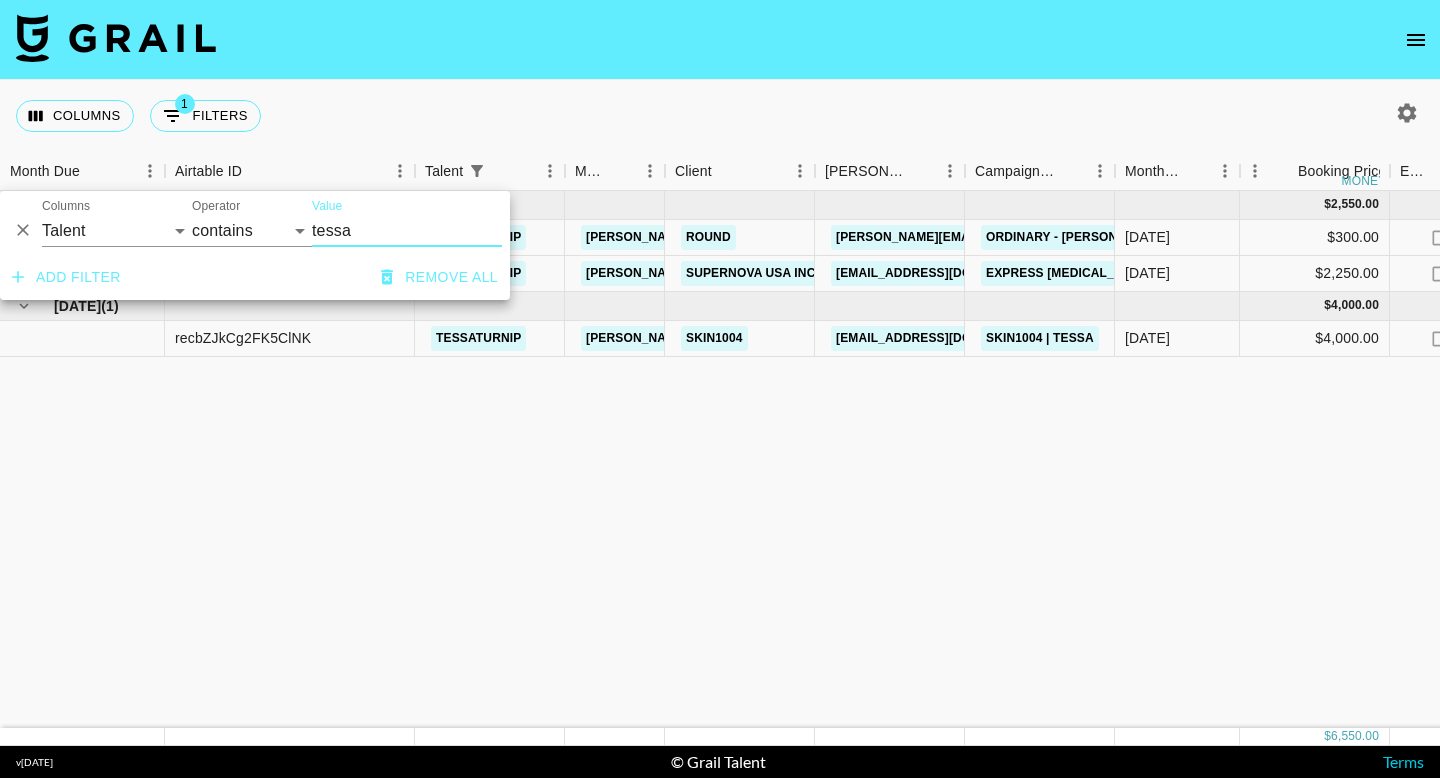 click on "tessa" at bounding box center [407, 231] 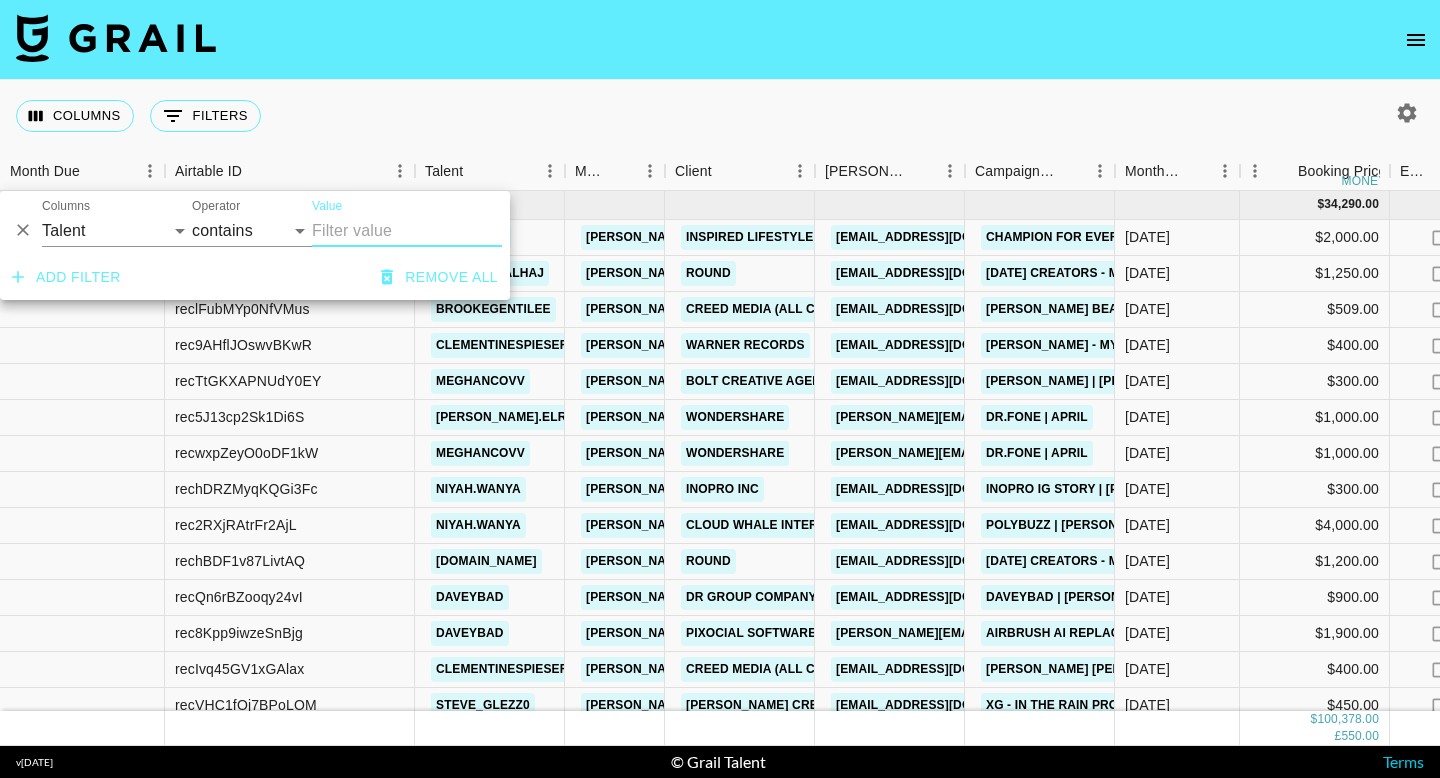 type 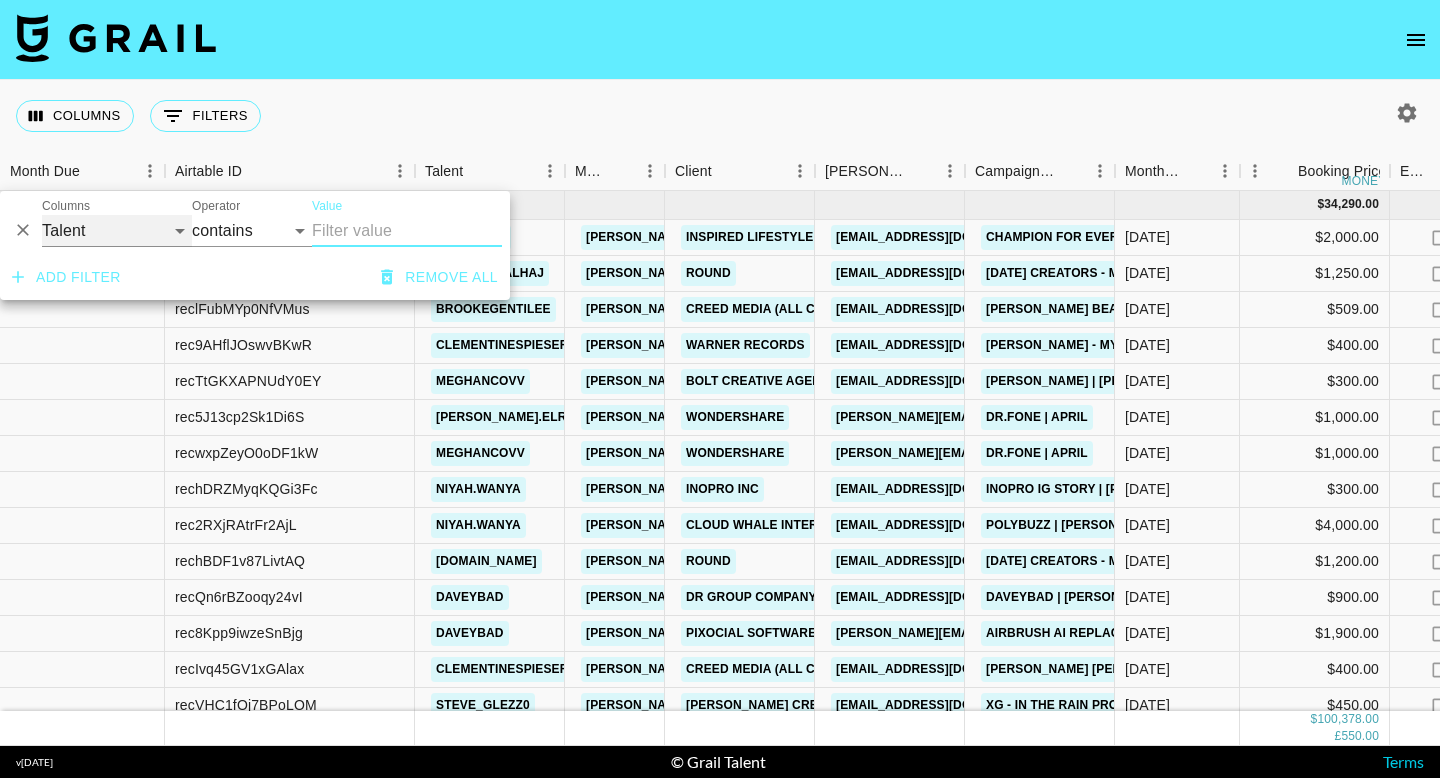 click on "Grail Platform ID Airtable ID Talent Manager Client Booker Campaign (Type) Date Created Created by Grail Team Month Due Currency Booking Price Creator Commmission Override External Commission Expenses: Remove Commission? Commission Status Video Link Boost Code Special Booking Type PO Number Invoice Notes Uniport Contact Email Contract File Payment Sent Payment Sent Date Invoice Link" at bounding box center [117, 231] 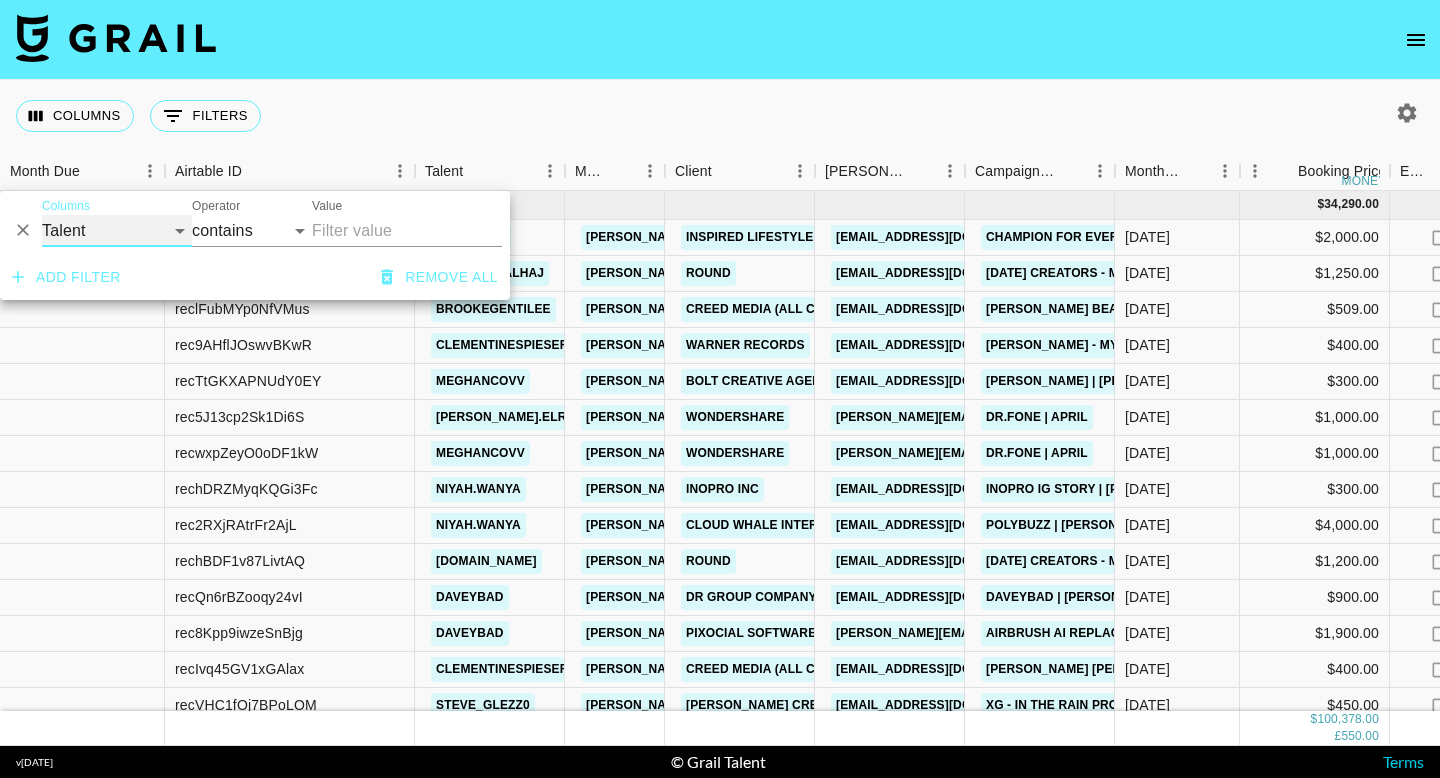 select on "bookerId" 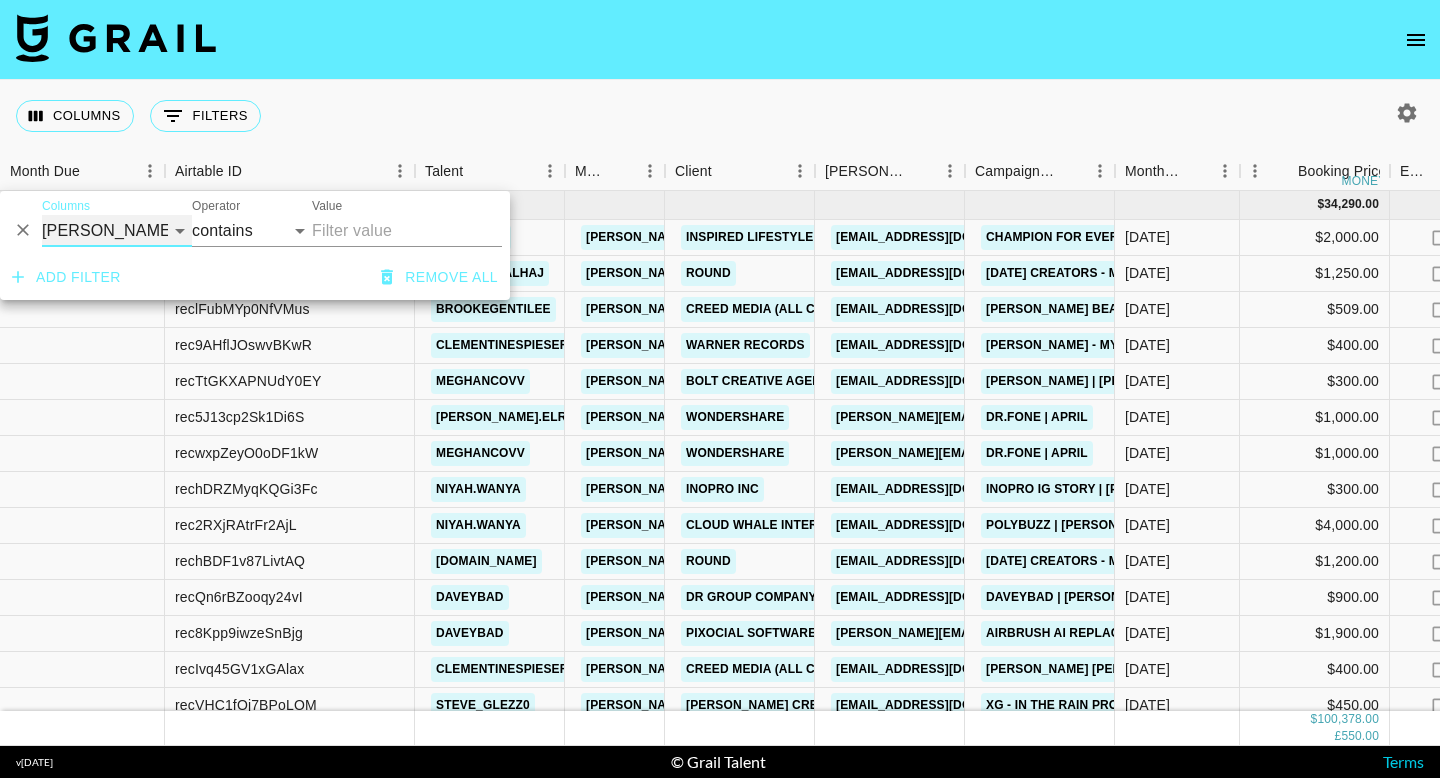 select on "is" 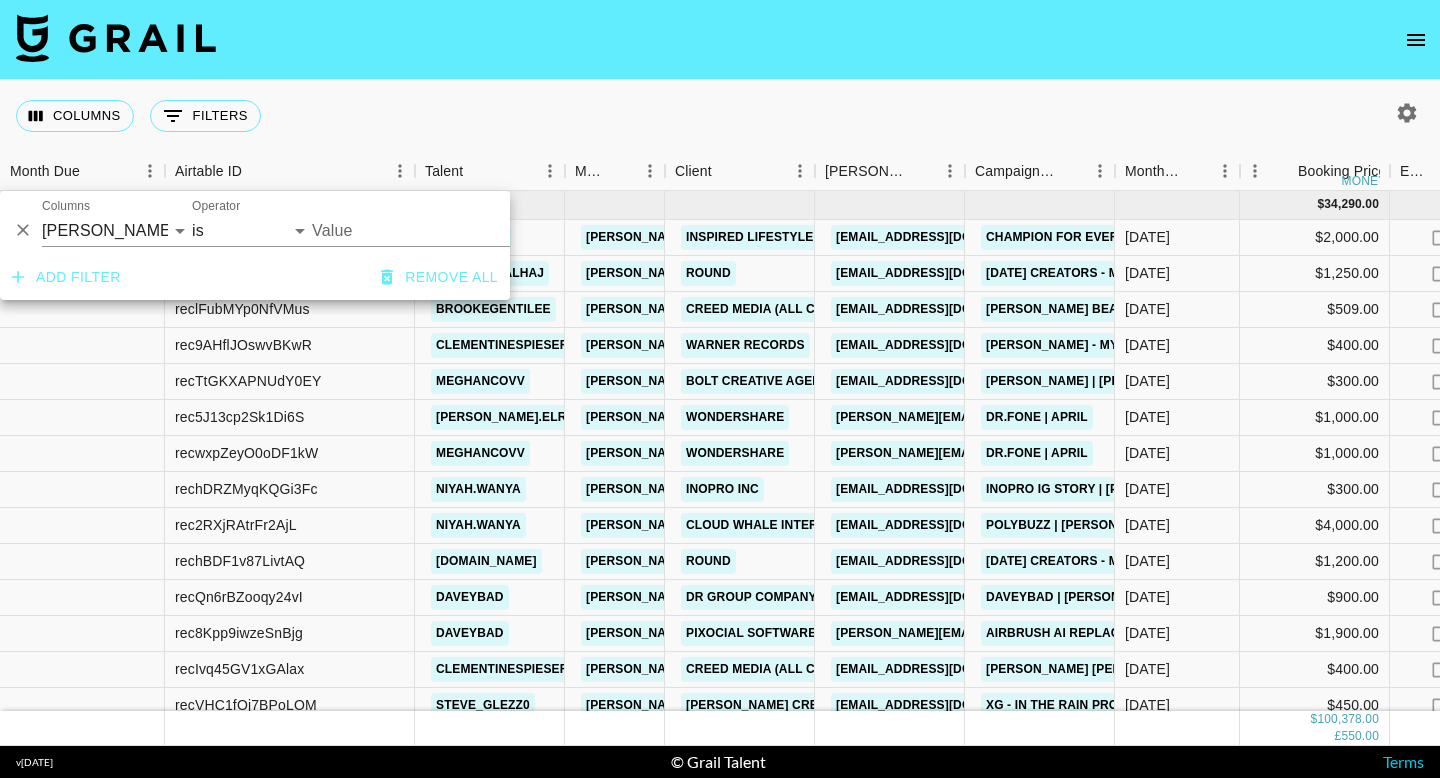 click on "Value" at bounding box center (447, 230) 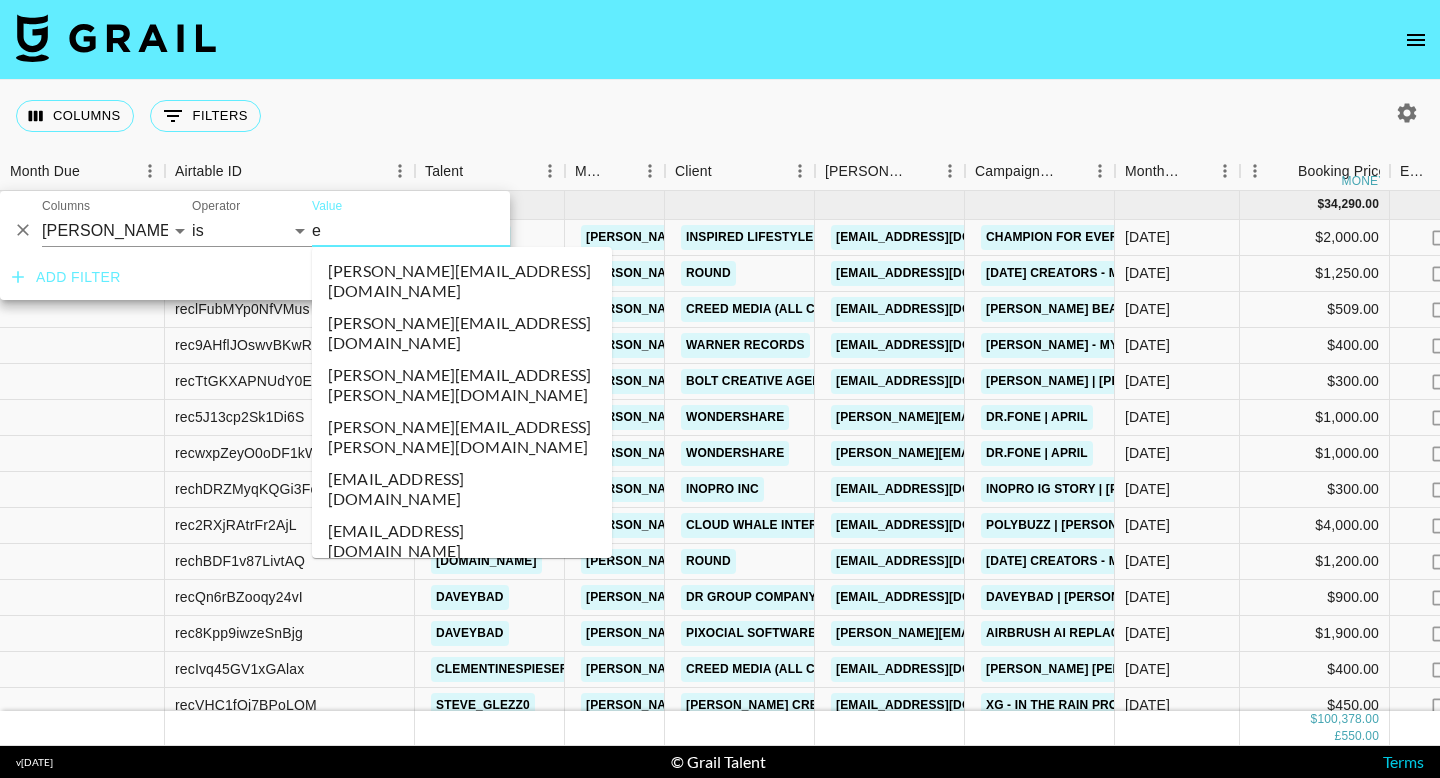 type on "ed" 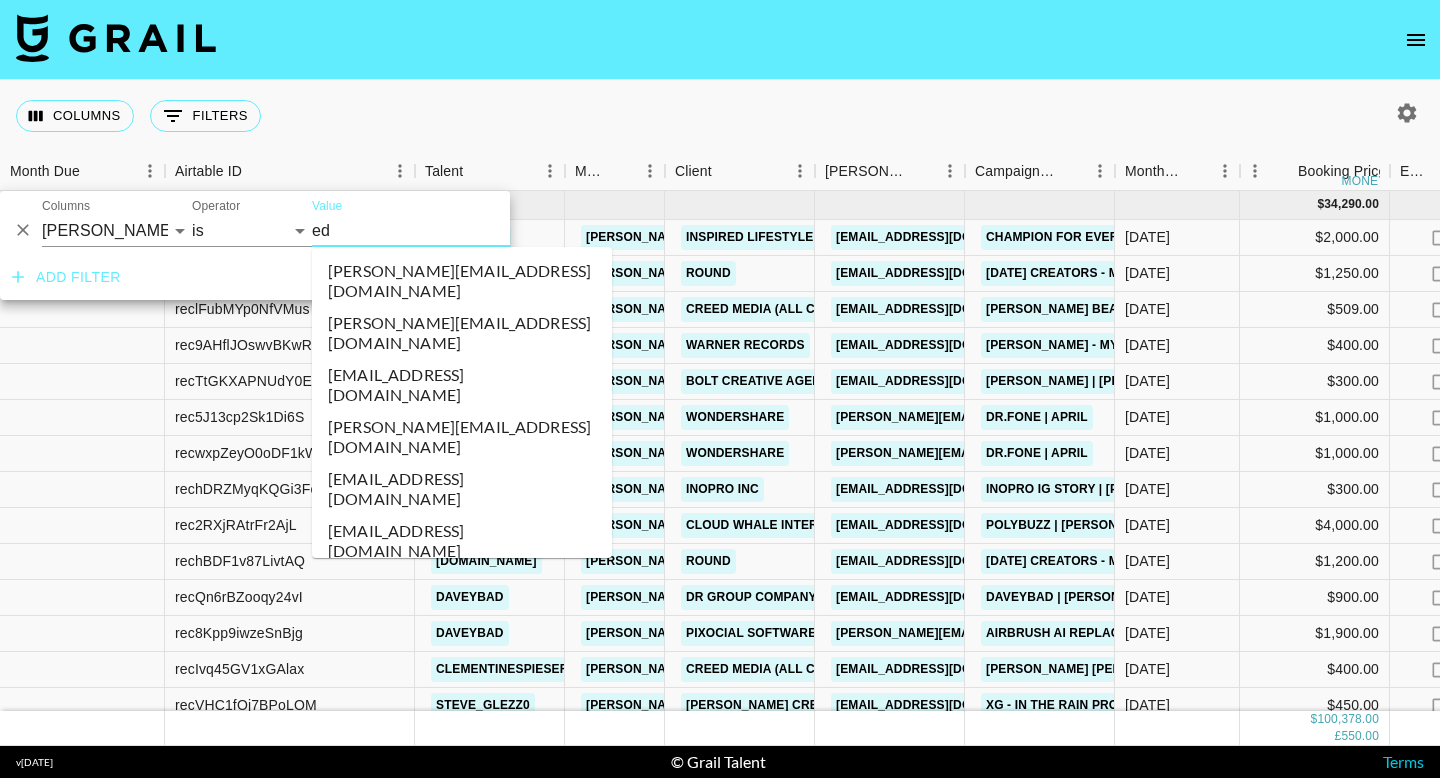 click on "edufine@getengagedmedia.com" at bounding box center (462, 541) 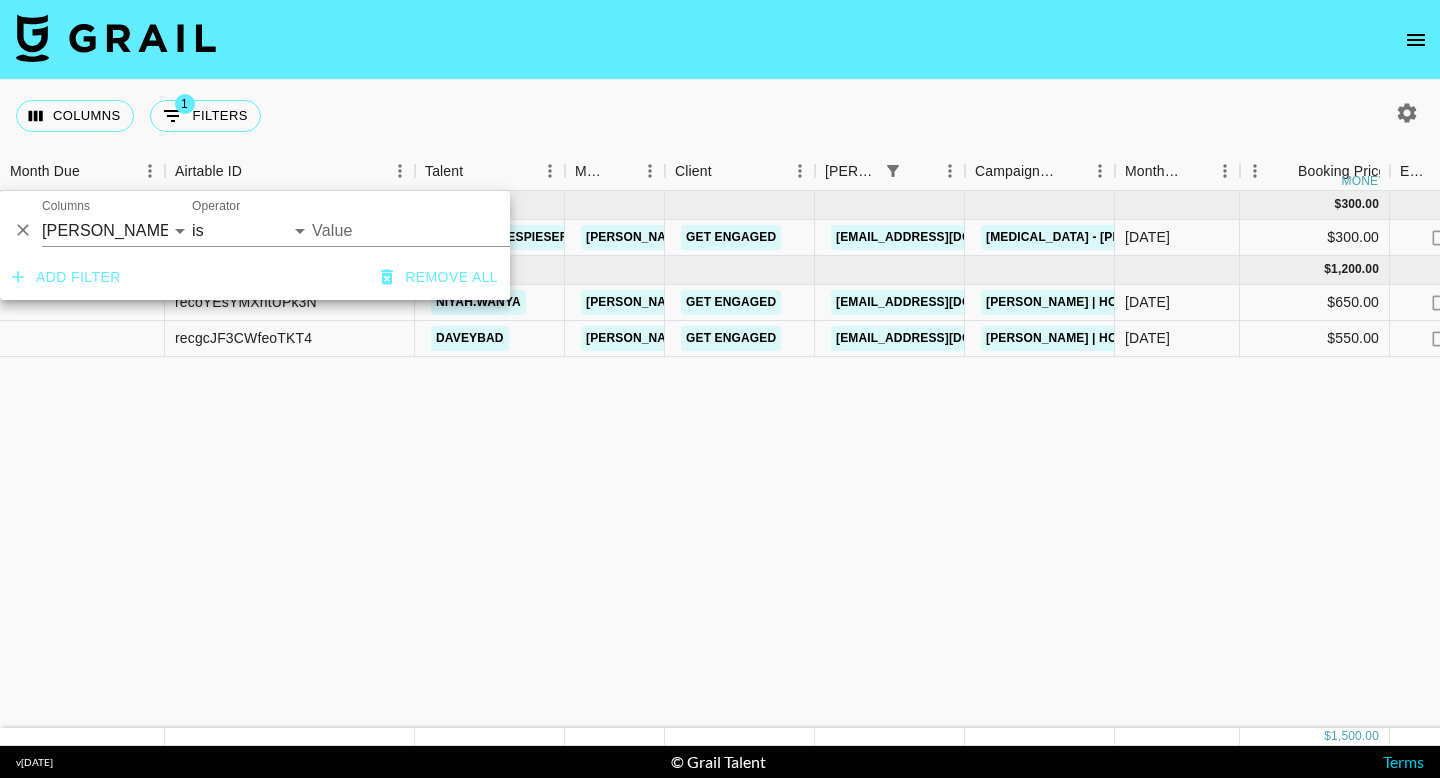type on "edufine@getengagedmedia.com" 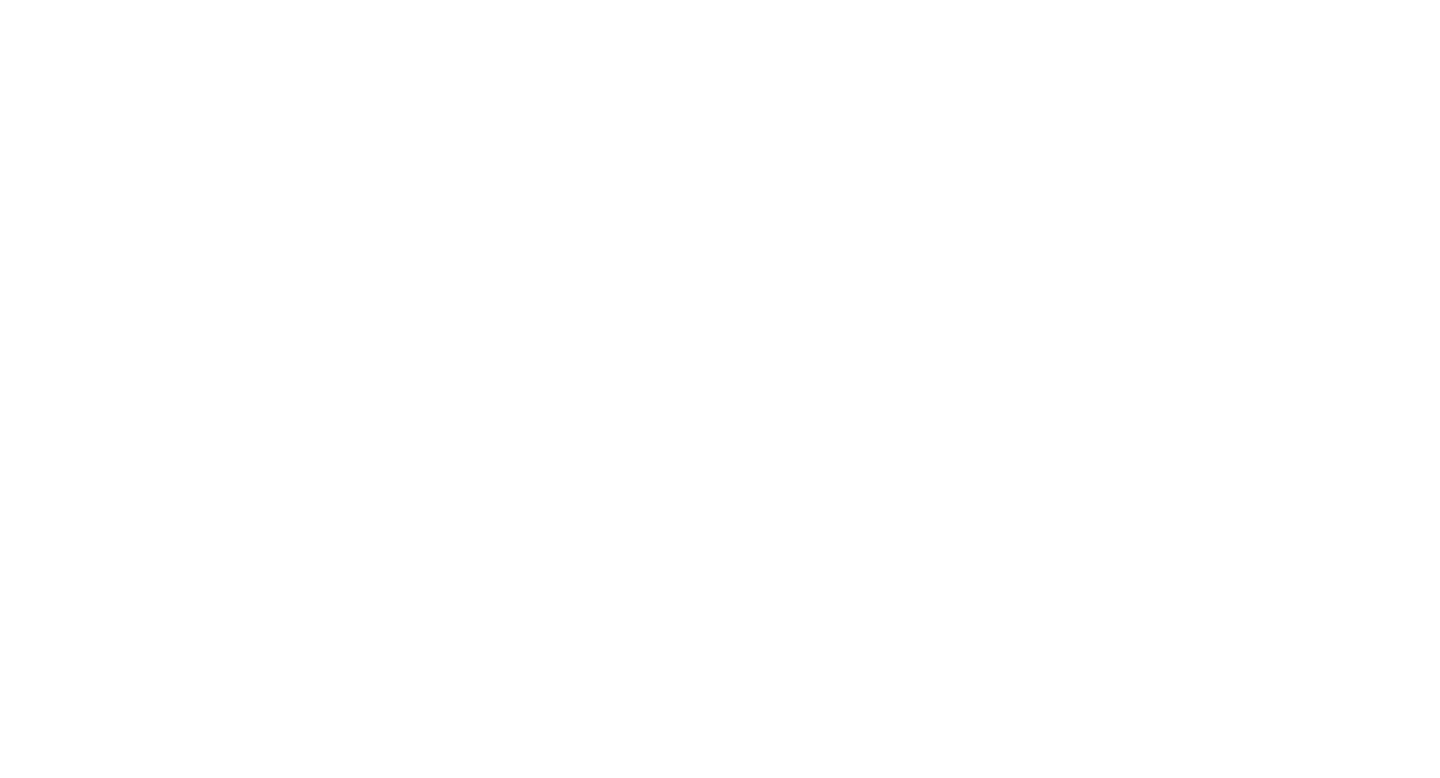 scroll, scrollTop: 0, scrollLeft: 0, axis: both 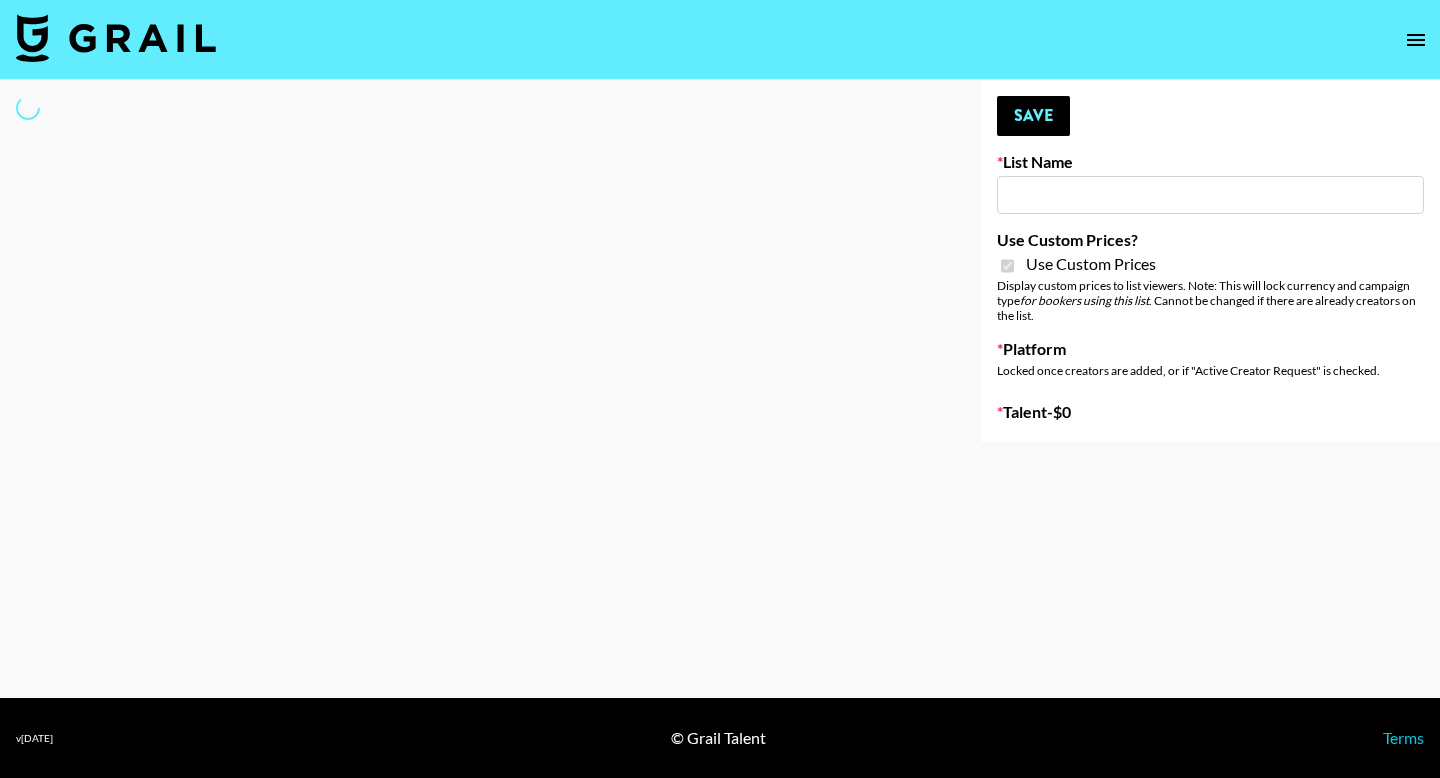 type on "[PERSON_NAME] Dating App ([DEMOGRAPHIC_DATA])" 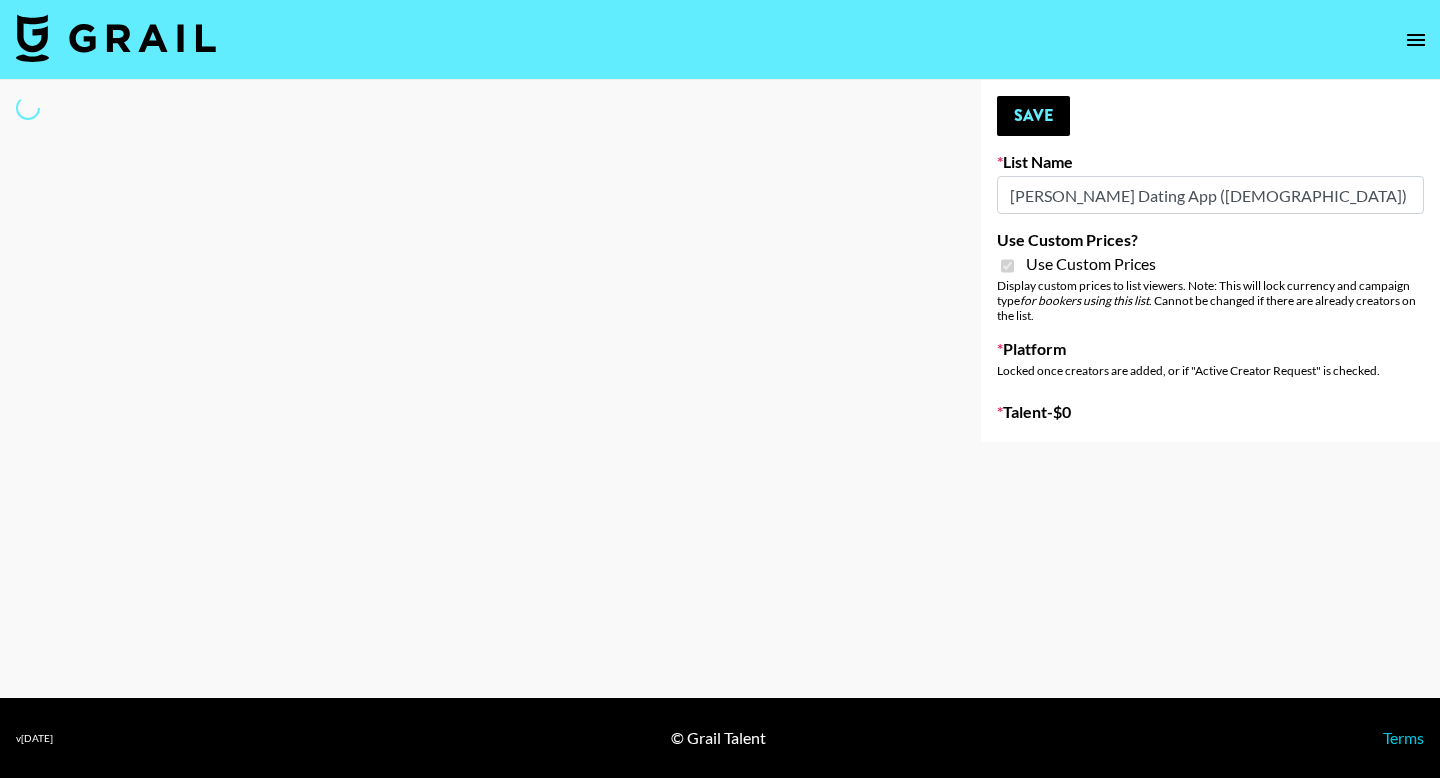 select on "Brand" 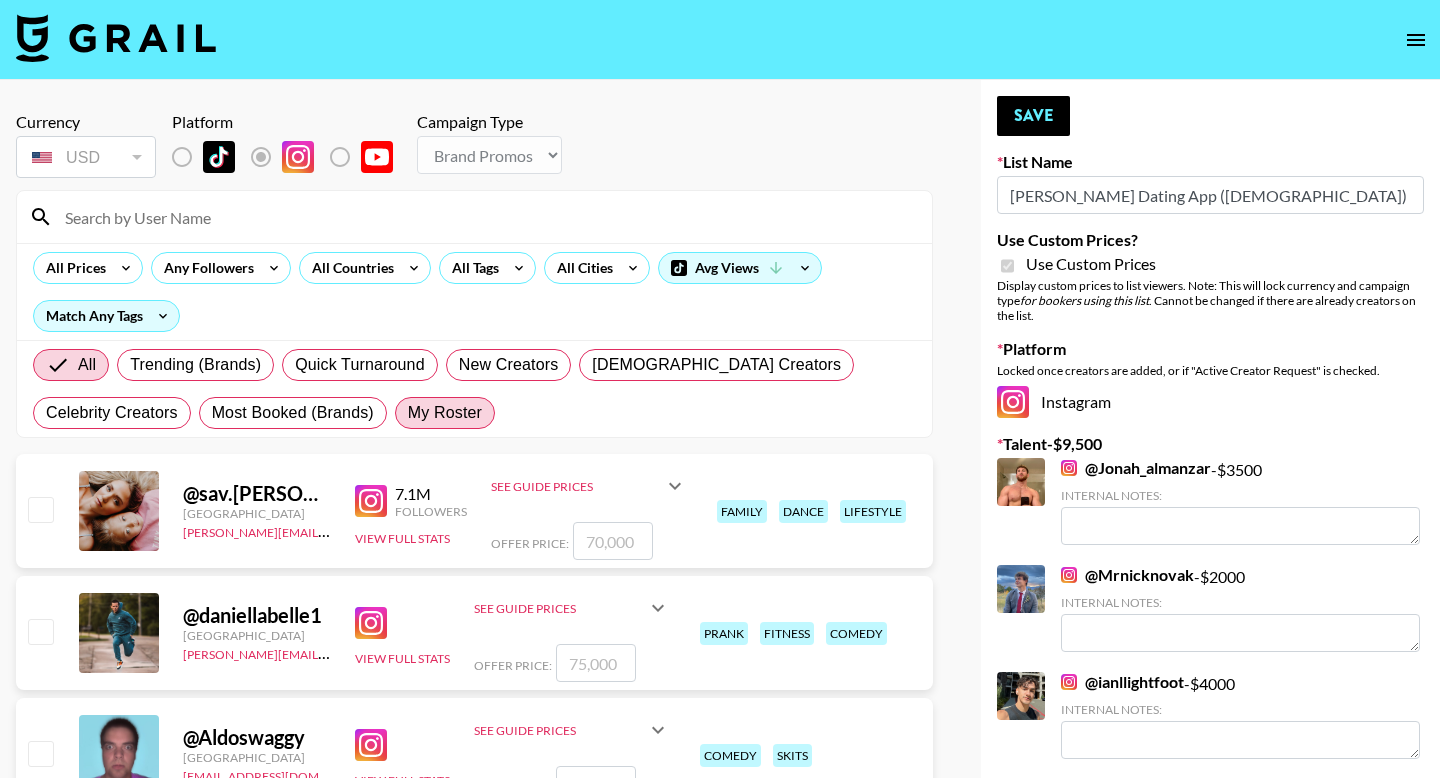 click on "My Roster" at bounding box center [445, 413] 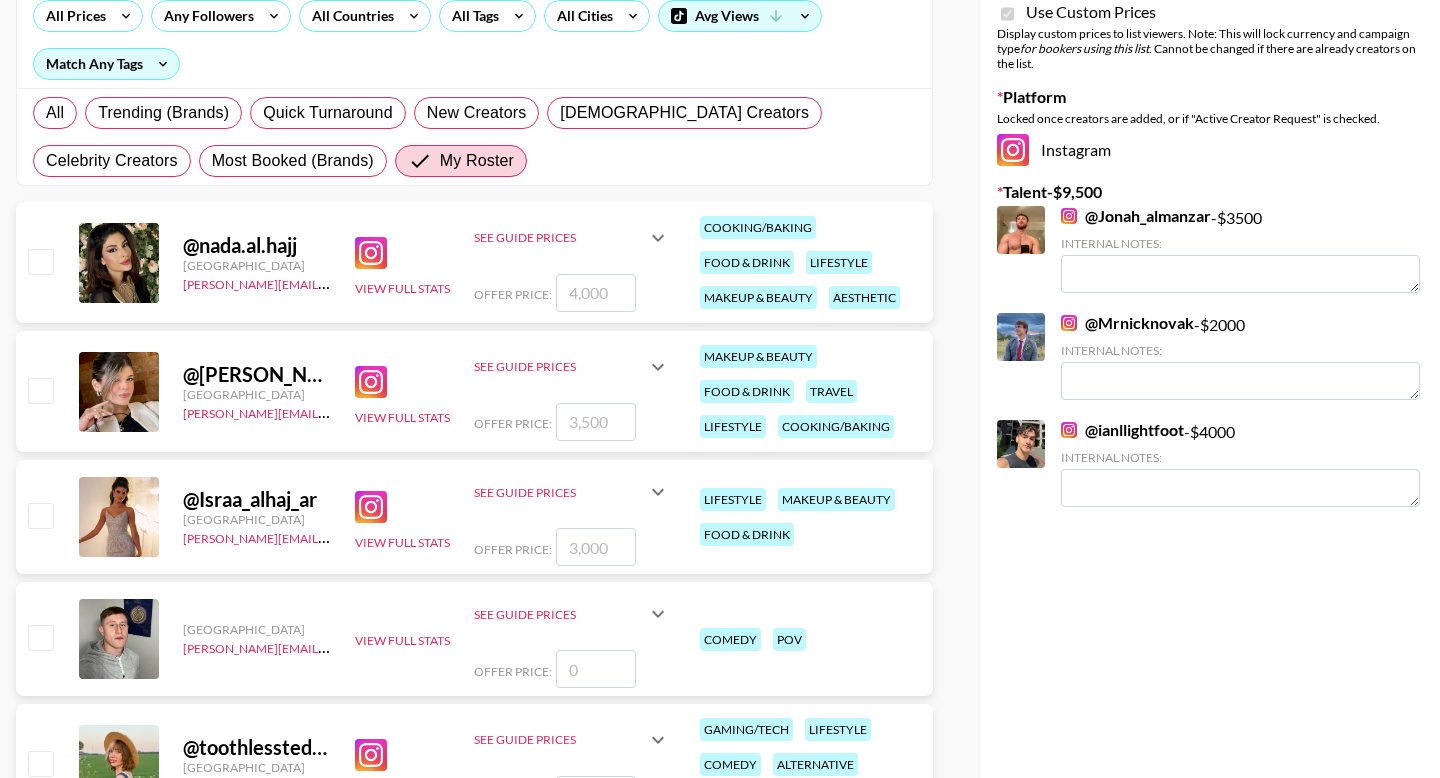scroll, scrollTop: 0, scrollLeft: 0, axis: both 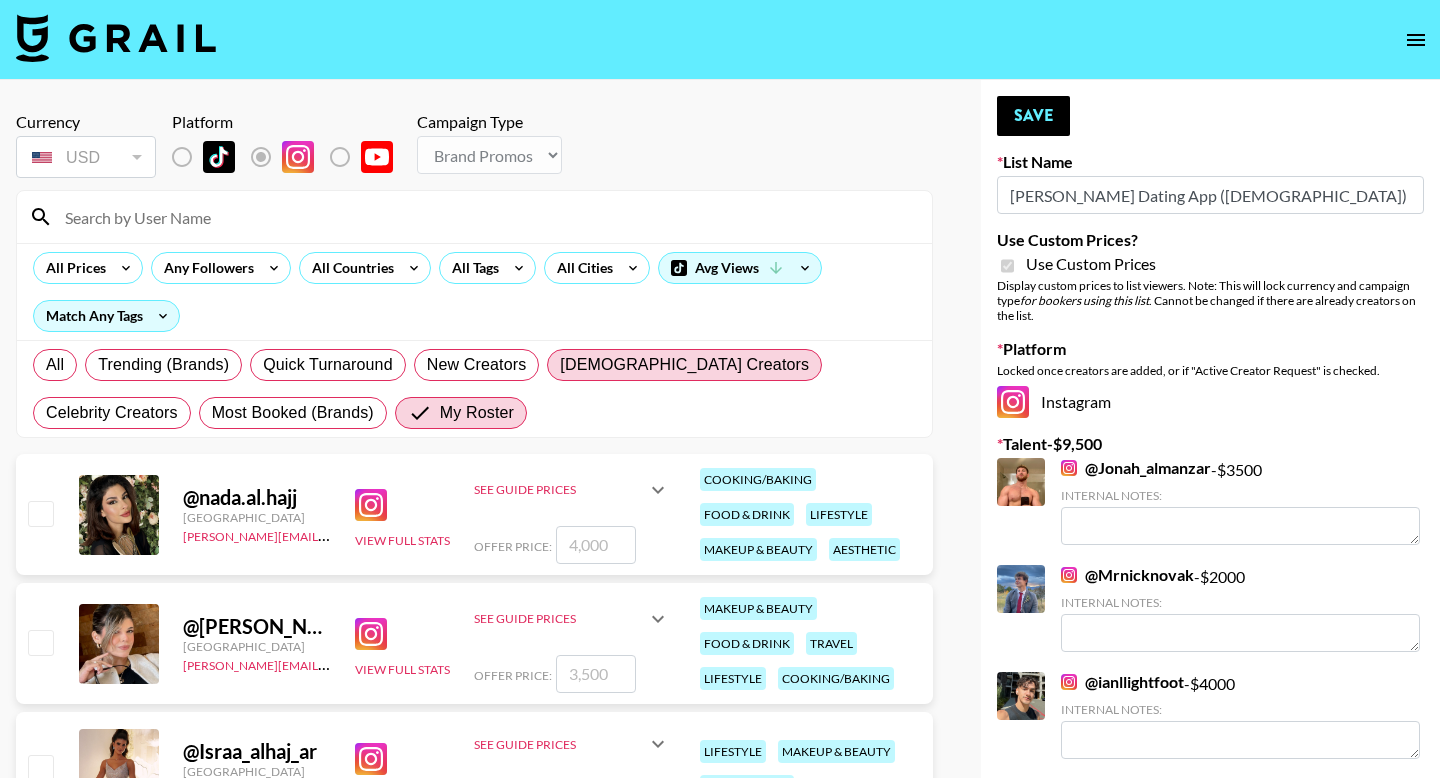 click on "[DEMOGRAPHIC_DATA] Creators" at bounding box center [684, 365] 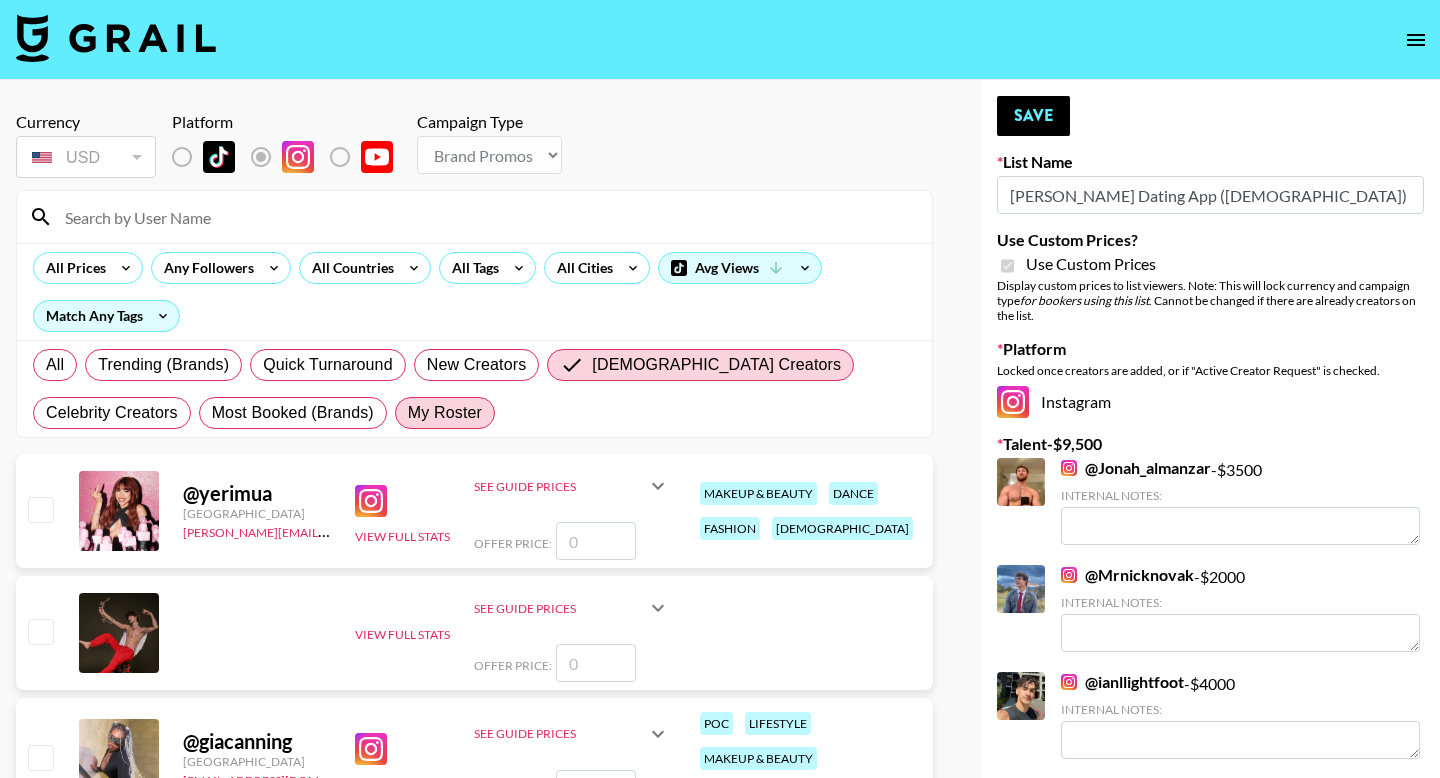 click on "My Roster" at bounding box center (445, 413) 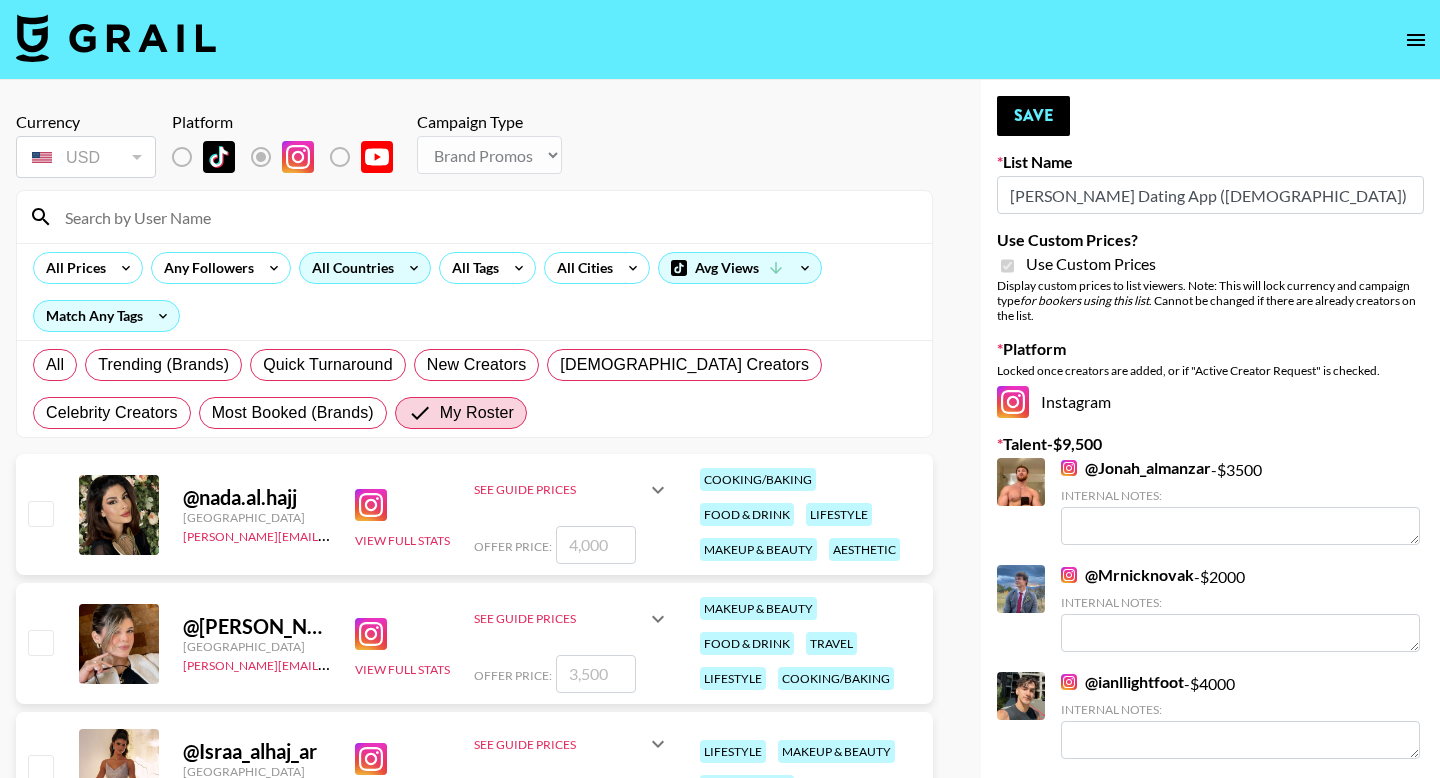 click on "All Countries" at bounding box center (349, 268) 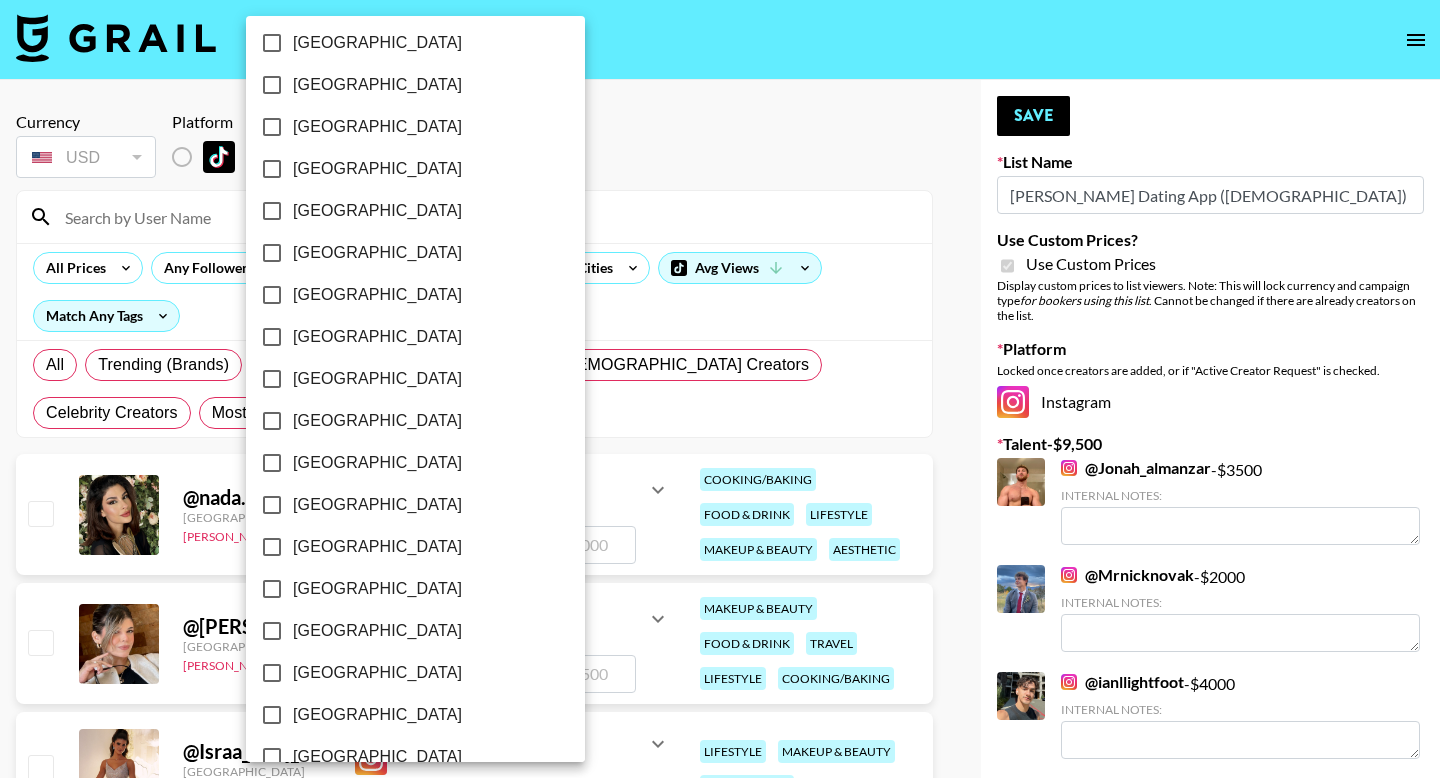 scroll, scrollTop: 1554, scrollLeft: 0, axis: vertical 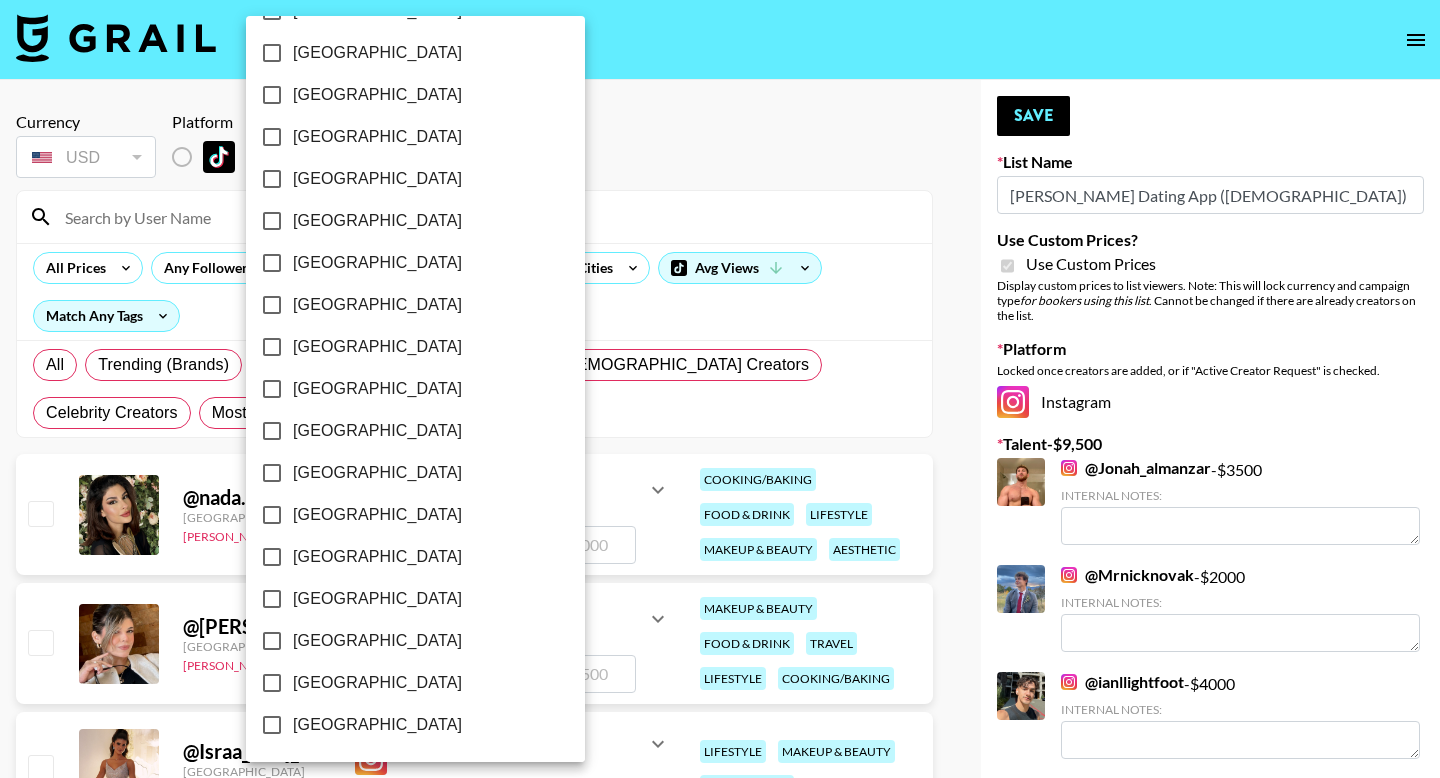 click on "[GEOGRAPHIC_DATA]" at bounding box center (377, 683) 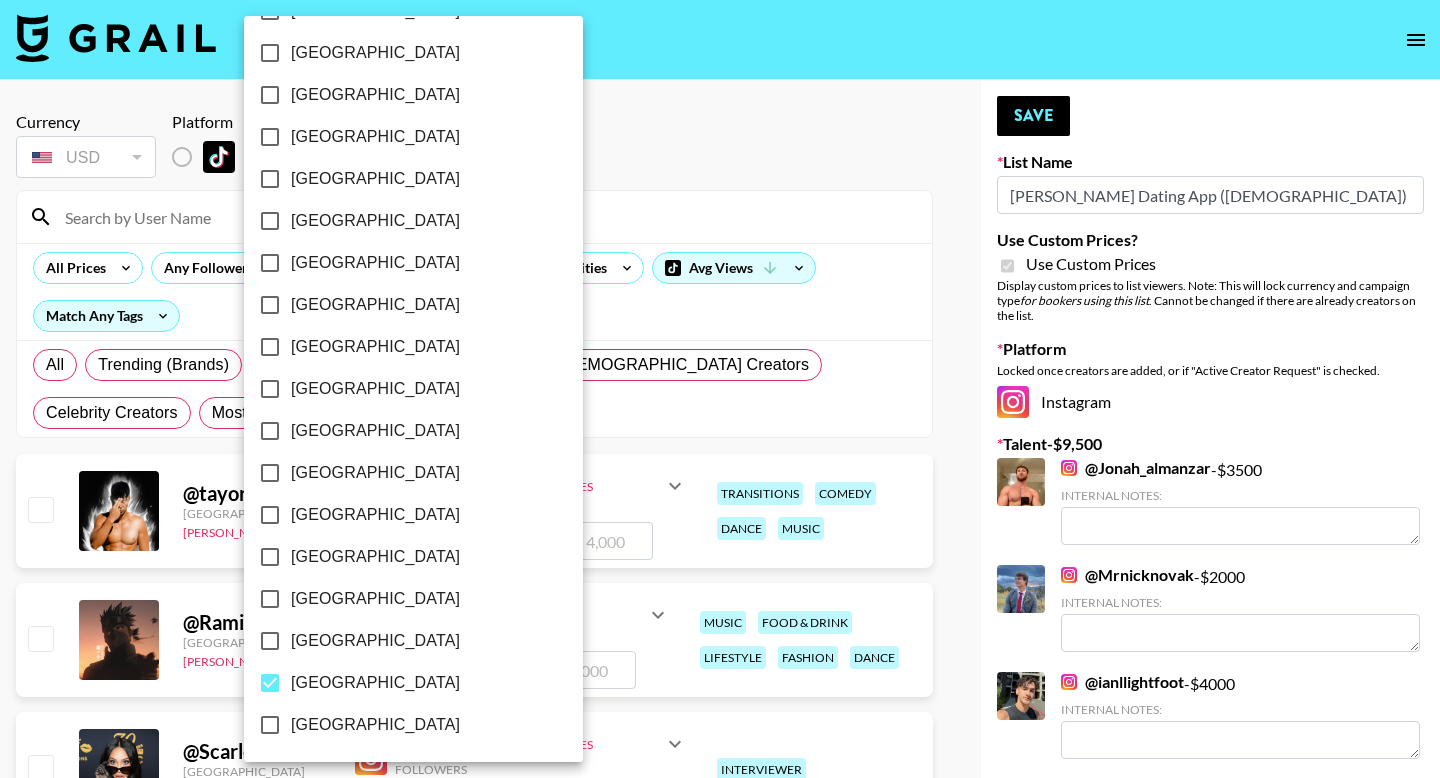 click at bounding box center (720, 389) 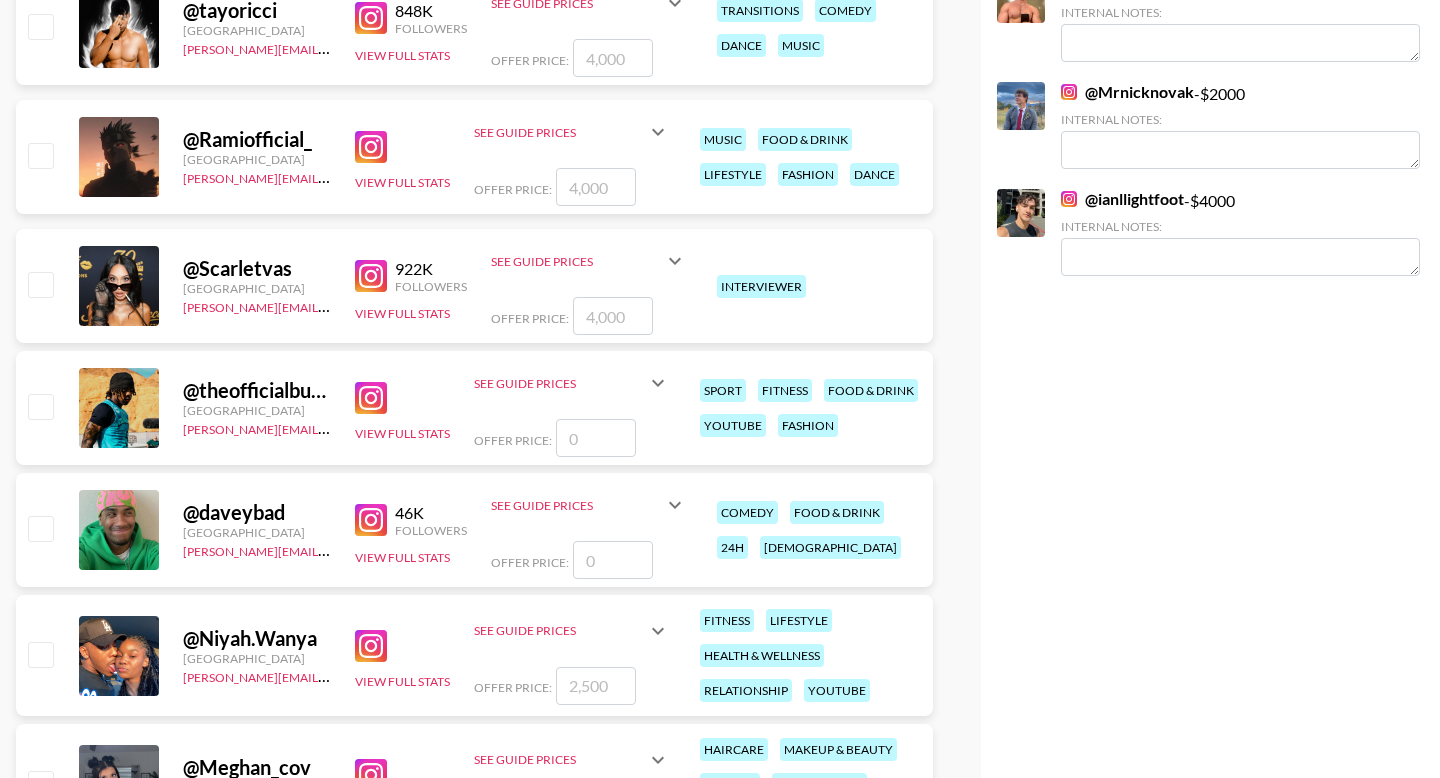 scroll, scrollTop: 485, scrollLeft: 0, axis: vertical 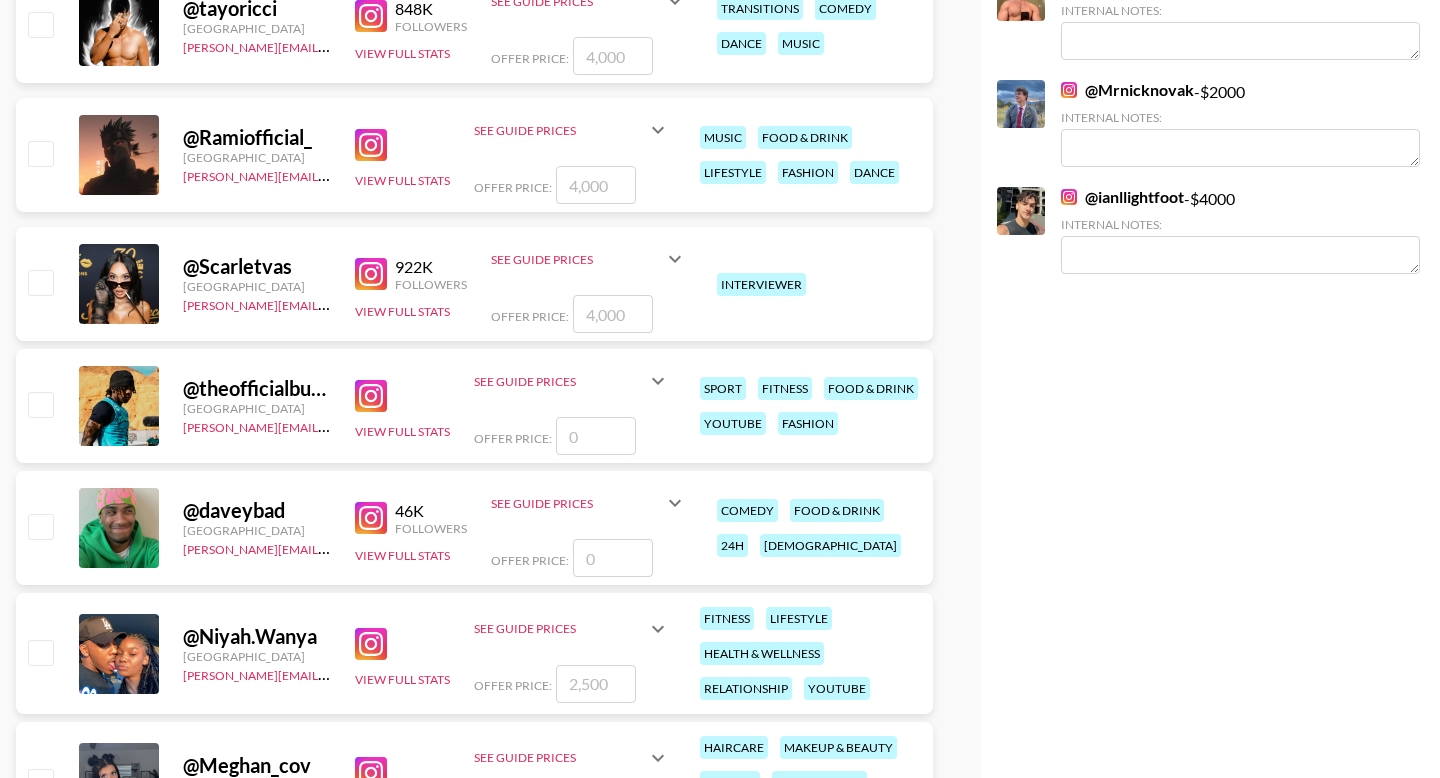 click at bounding box center (40, 526) 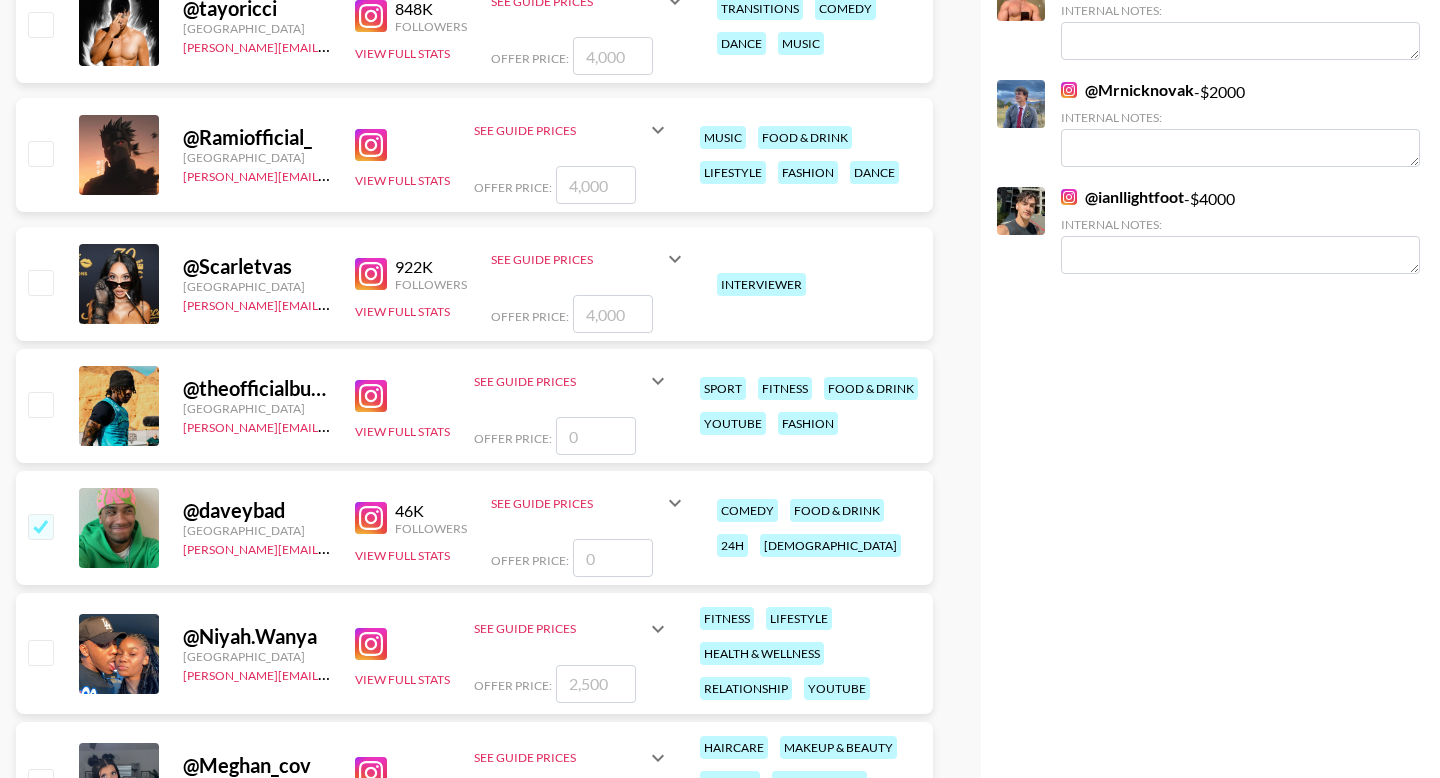 checkbox on "true" 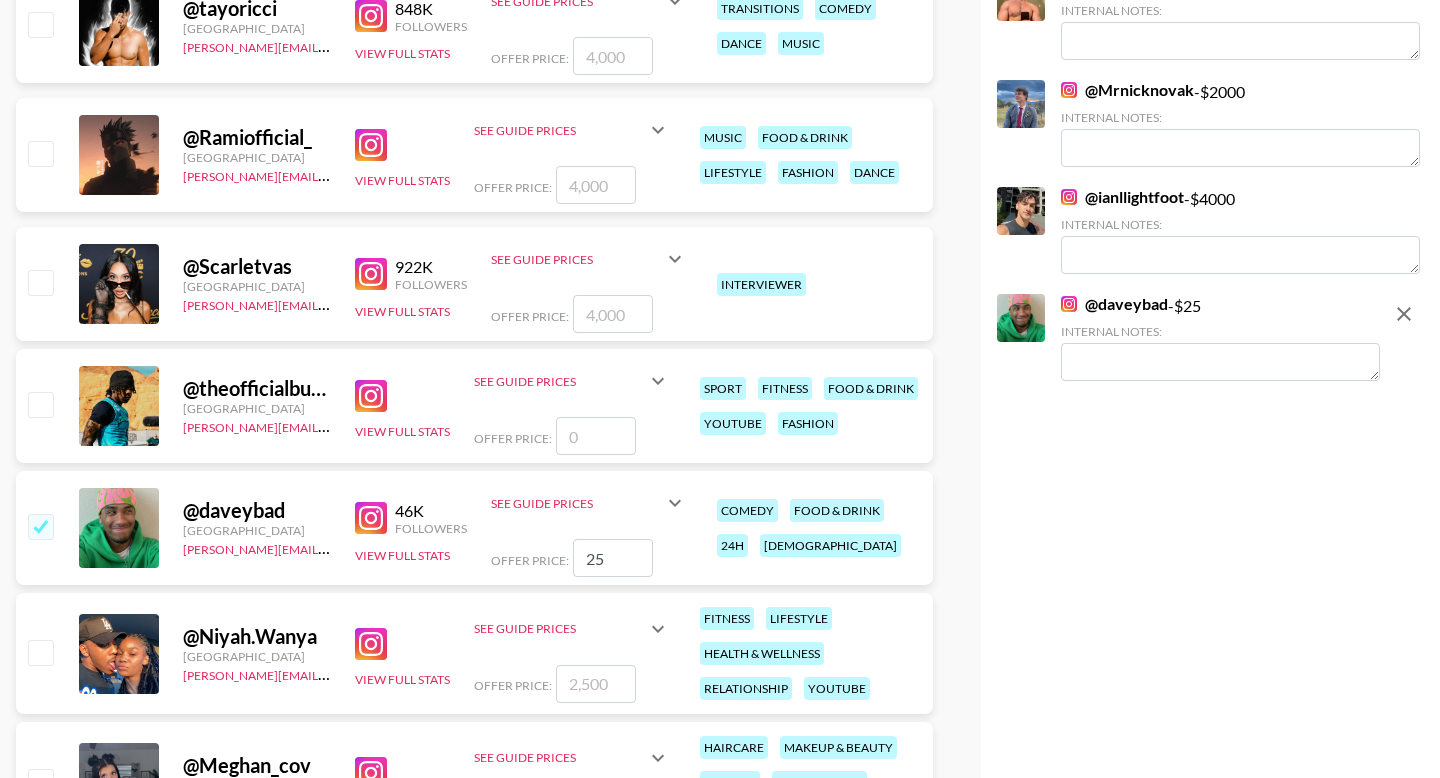 type on "2" 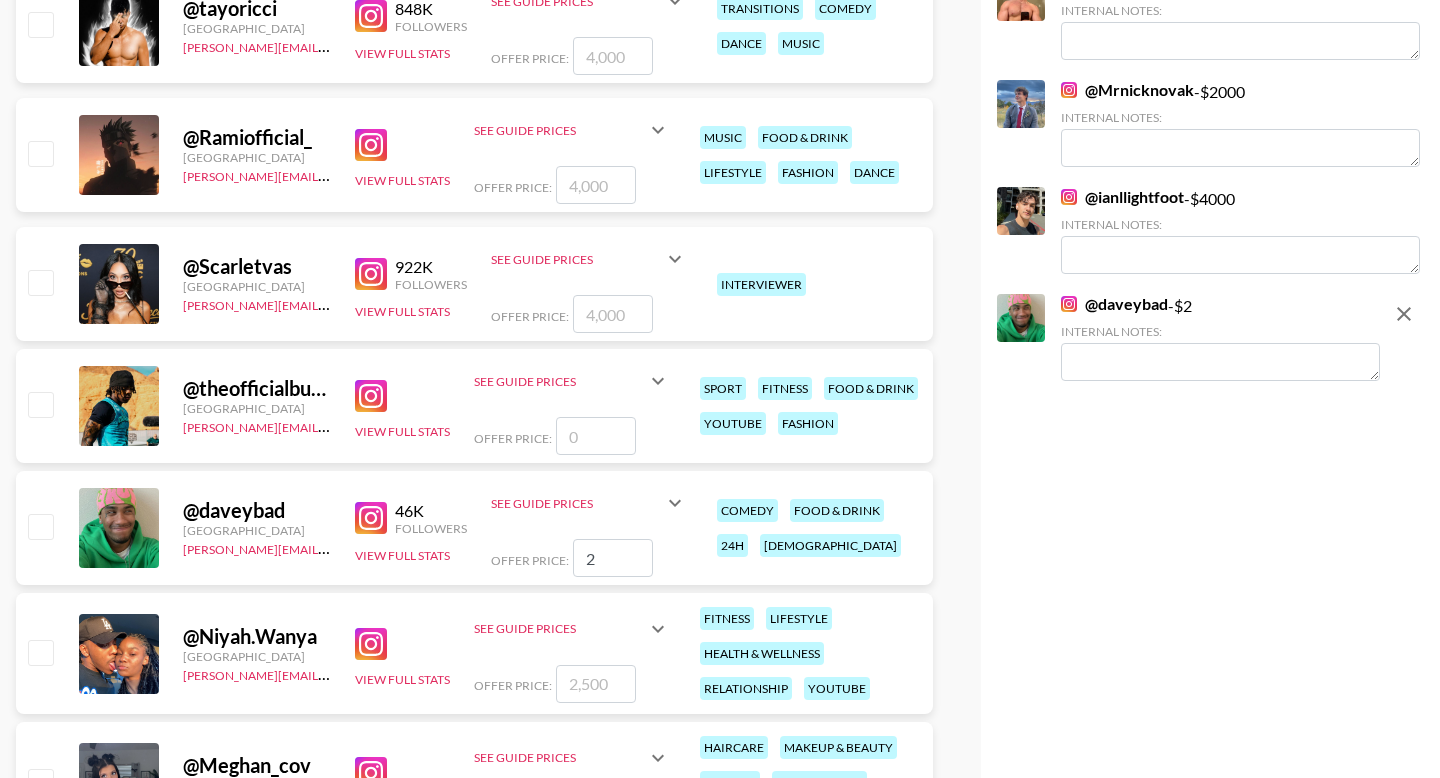checkbox on "false" 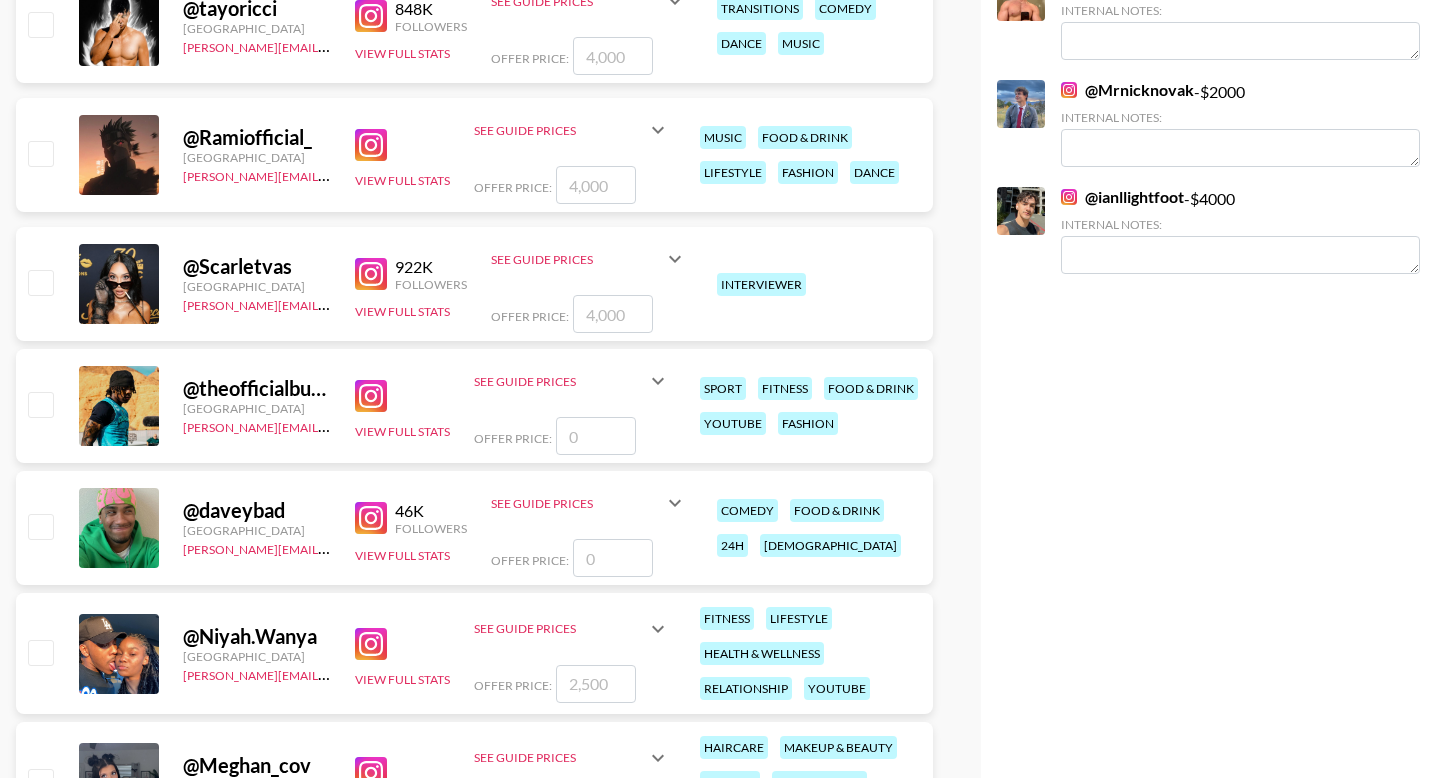 type on "2" 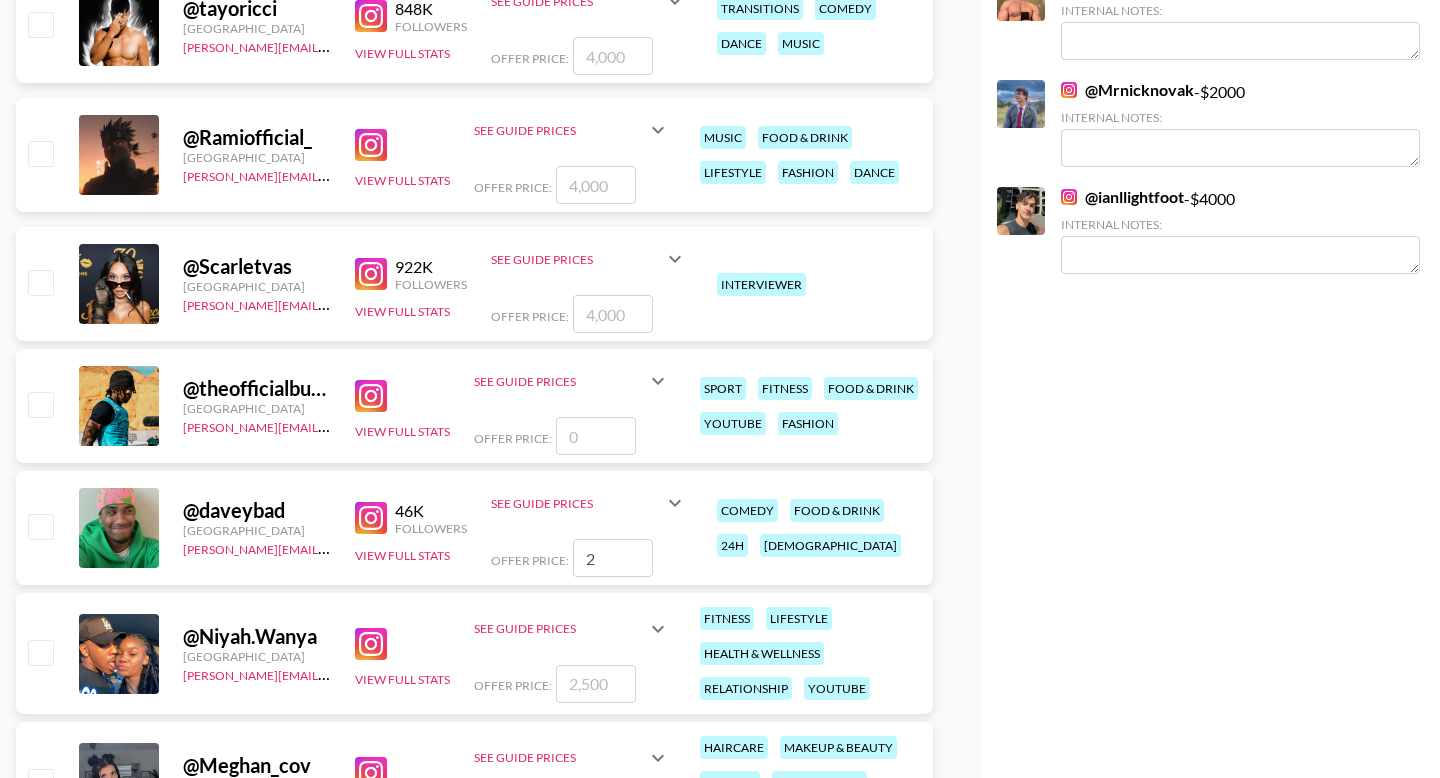 checkbox on "true" 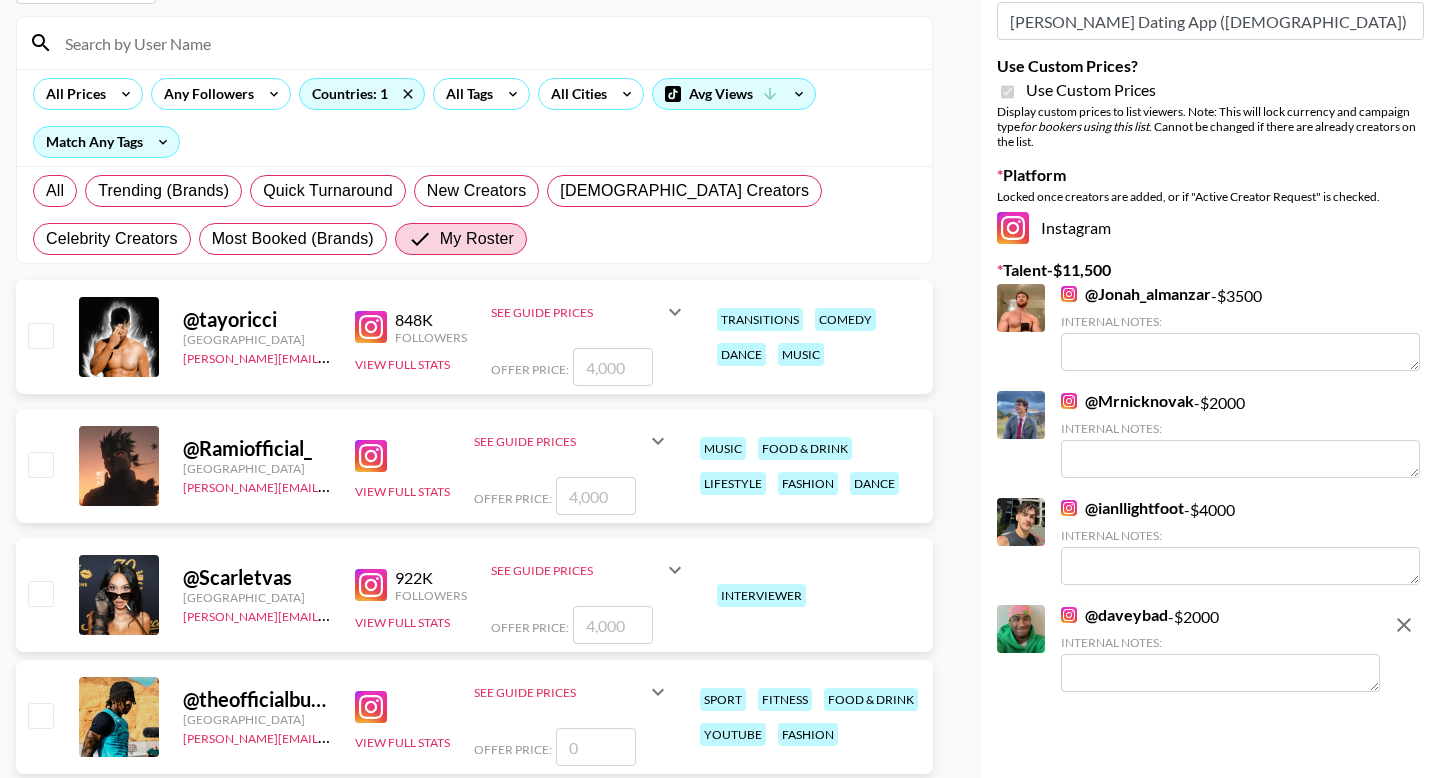 scroll, scrollTop: 37, scrollLeft: 0, axis: vertical 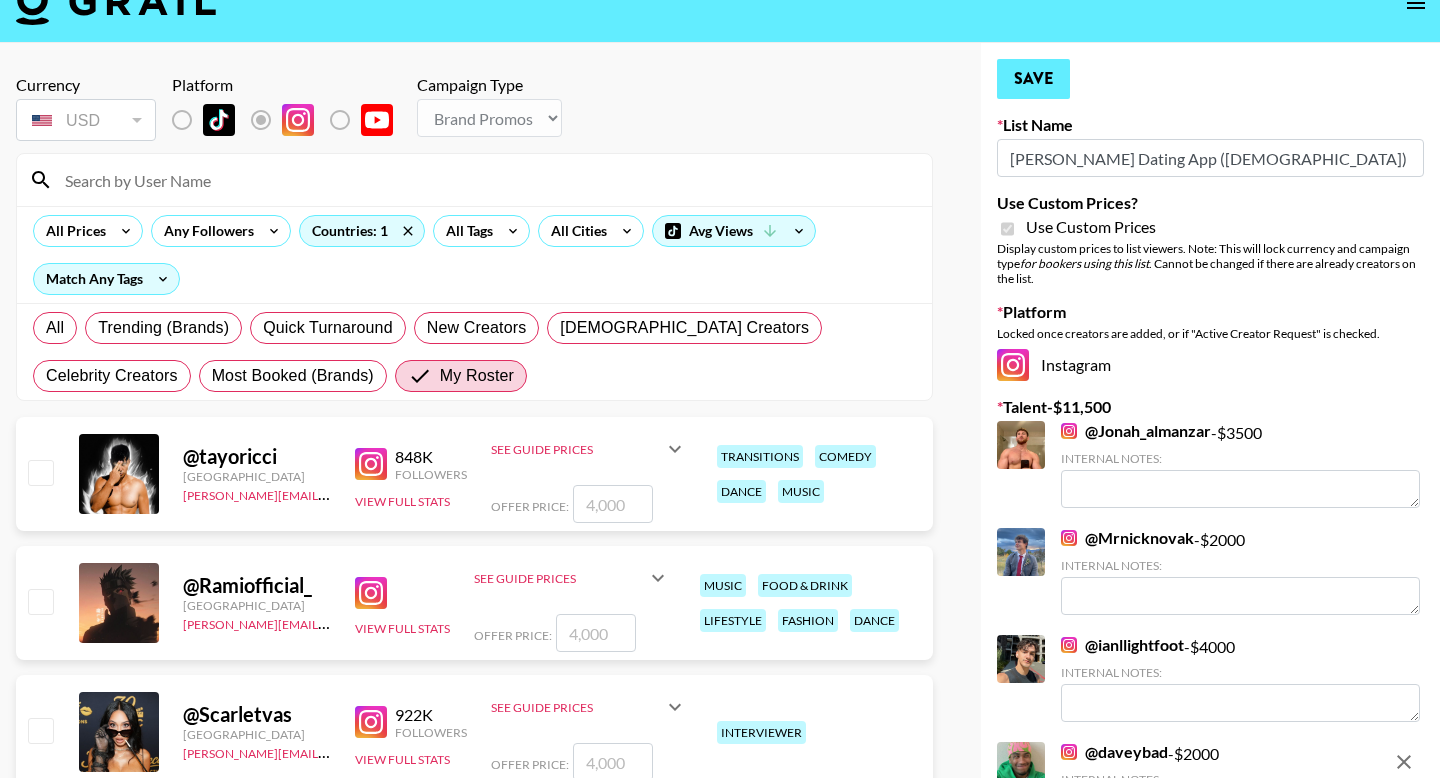 type on "2000" 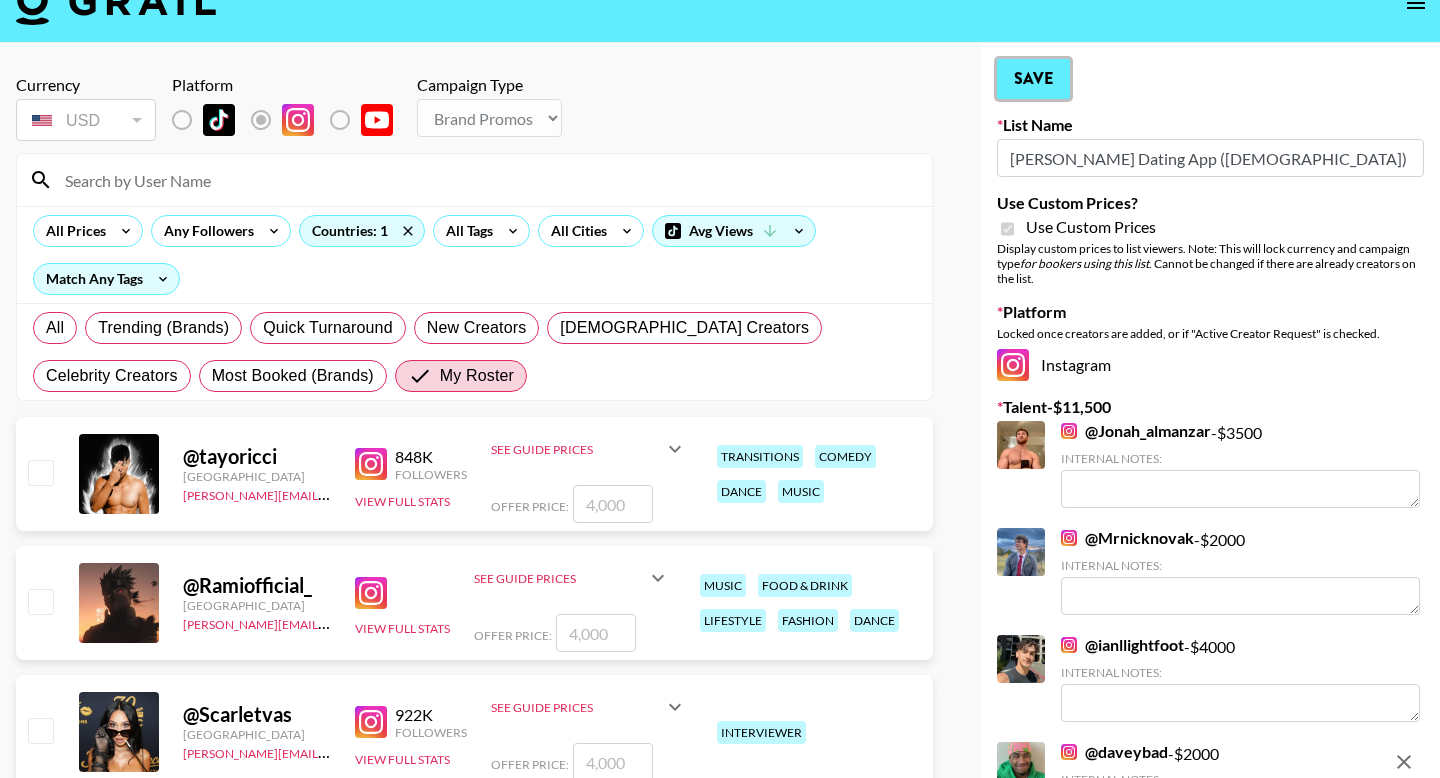 click on "Save" at bounding box center [1033, 79] 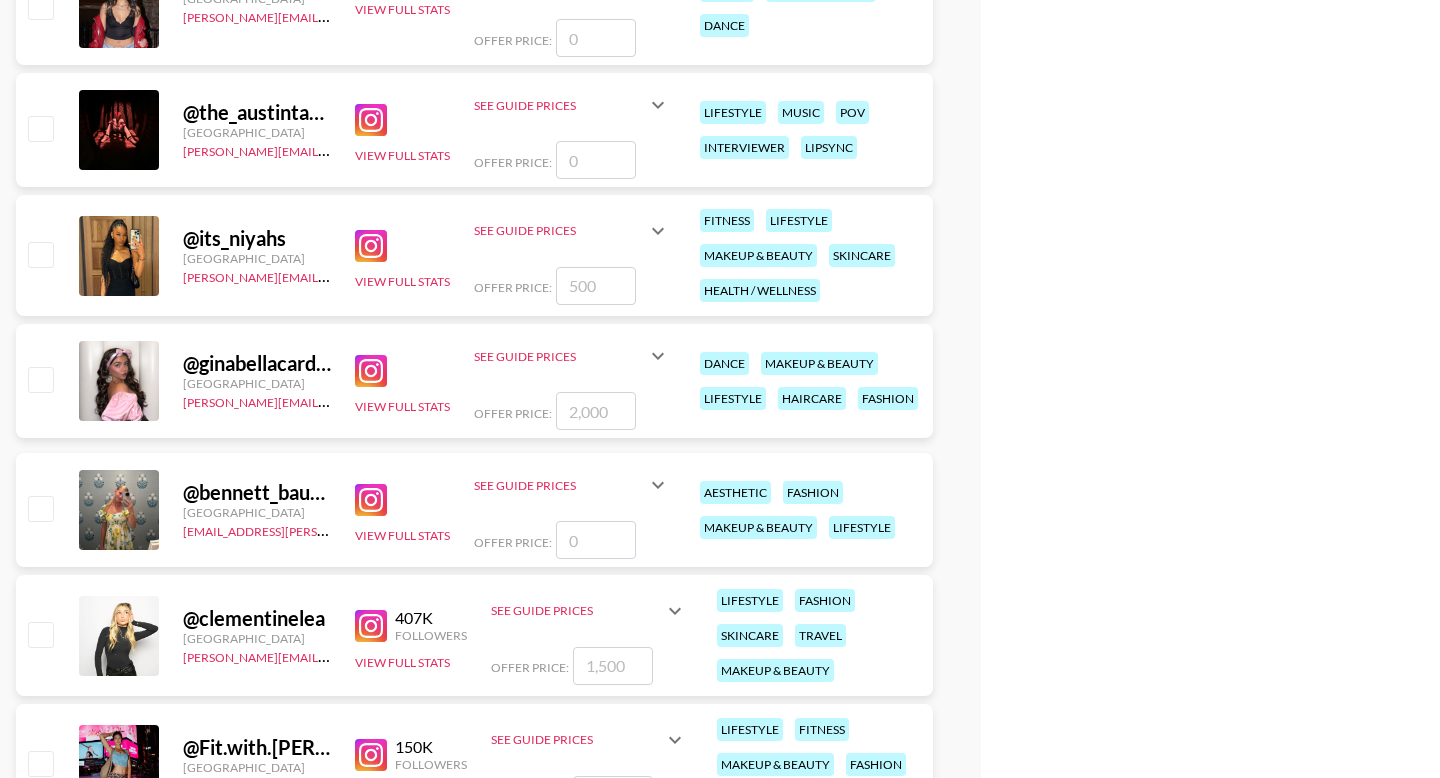 scroll, scrollTop: 2411, scrollLeft: 0, axis: vertical 